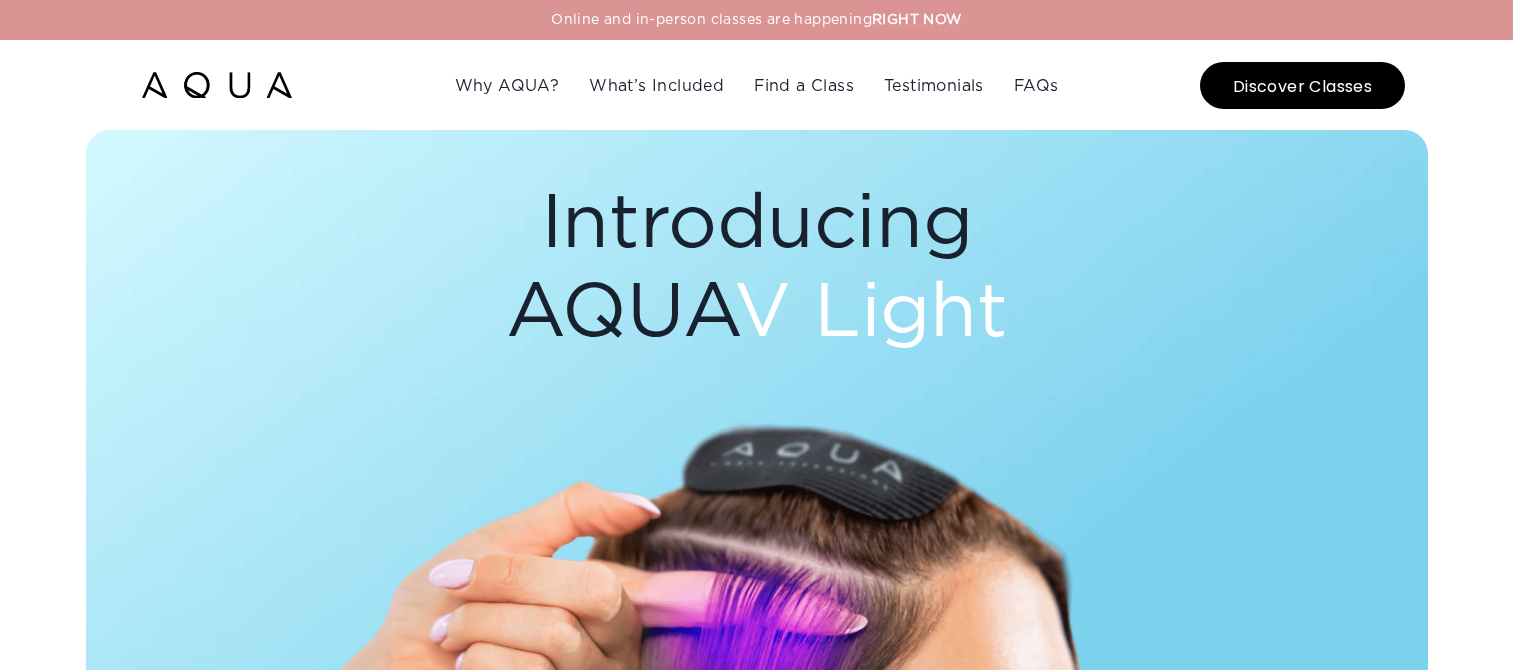 scroll, scrollTop: 300, scrollLeft: 0, axis: vertical 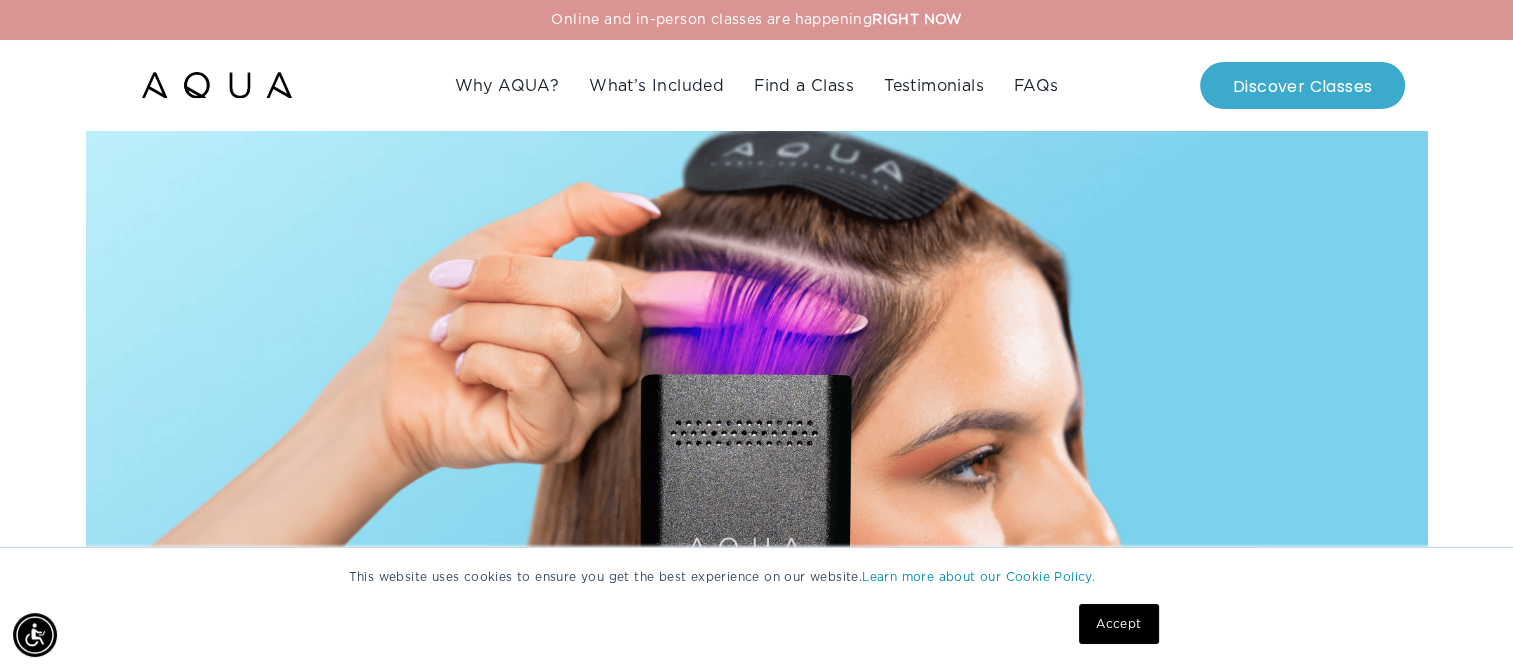 click on "Discover Classes" at bounding box center [1302, 85] 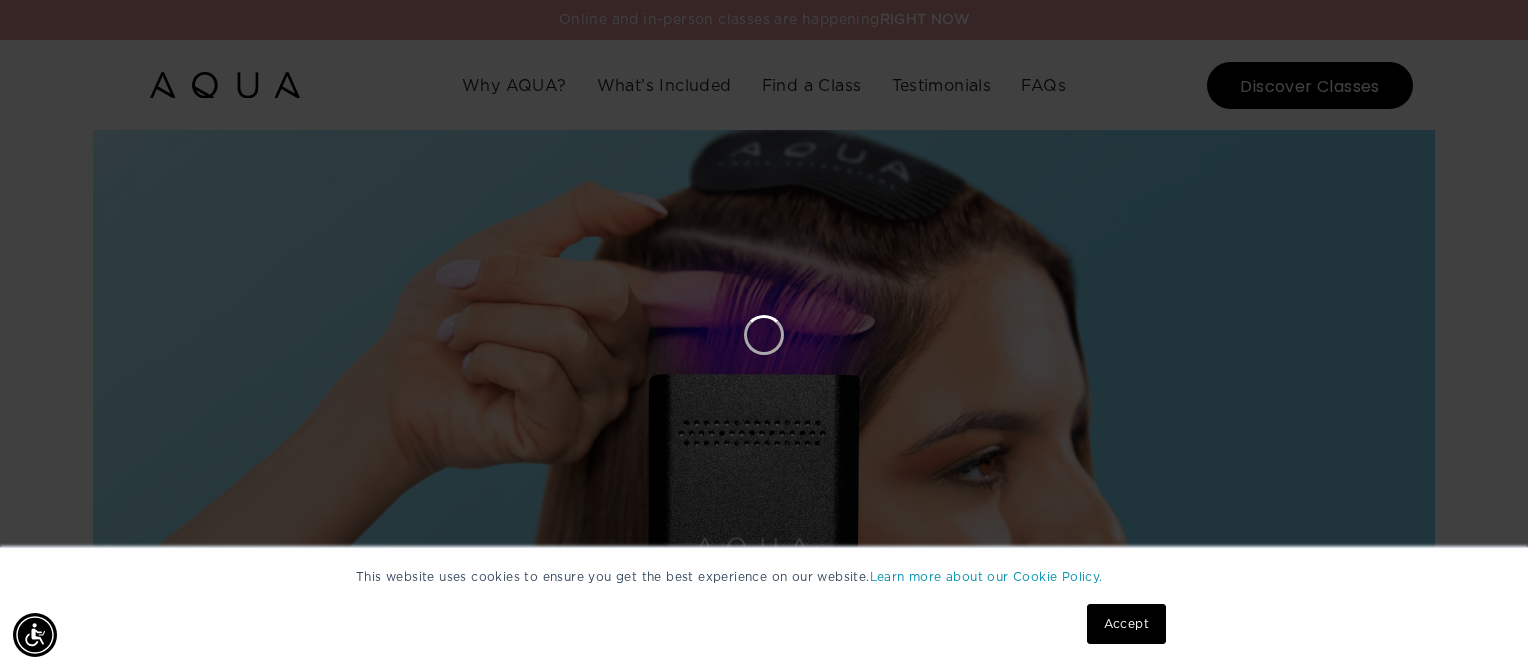 click on "Accept" at bounding box center (1126, 624) 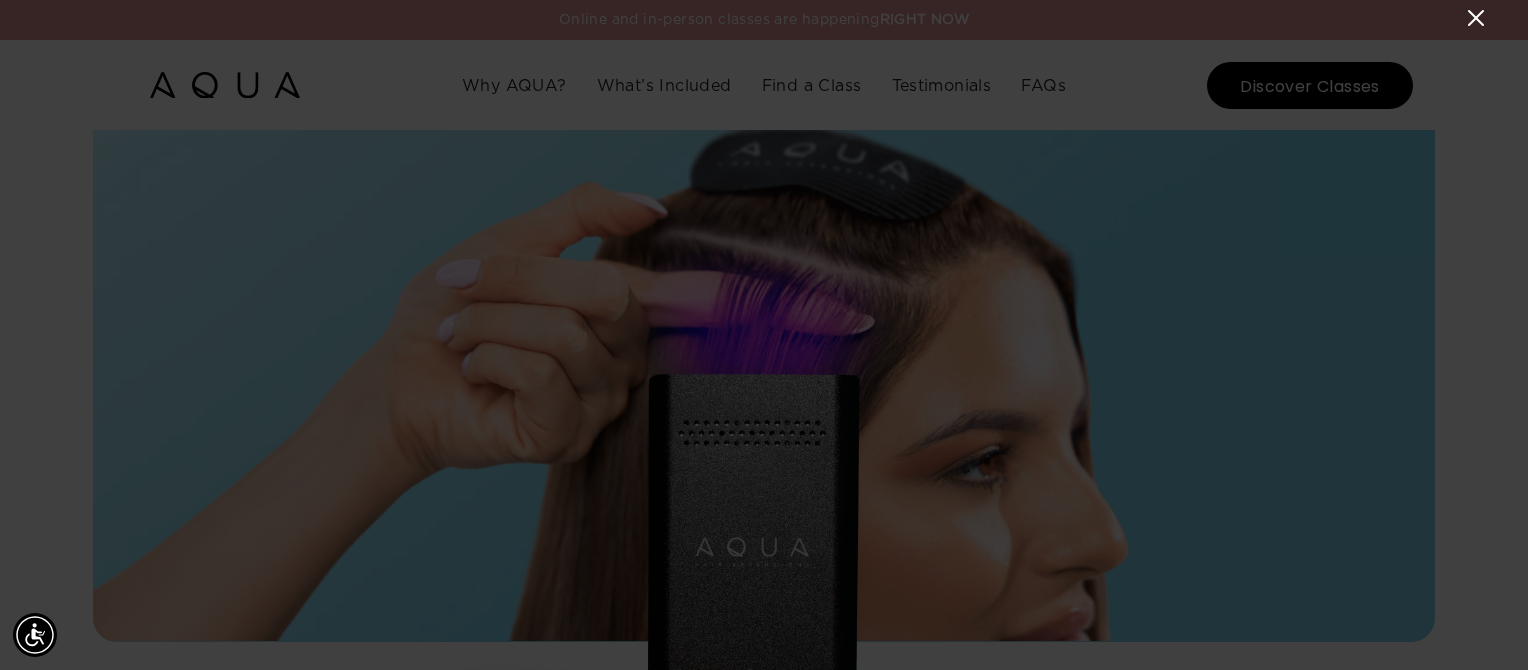 click 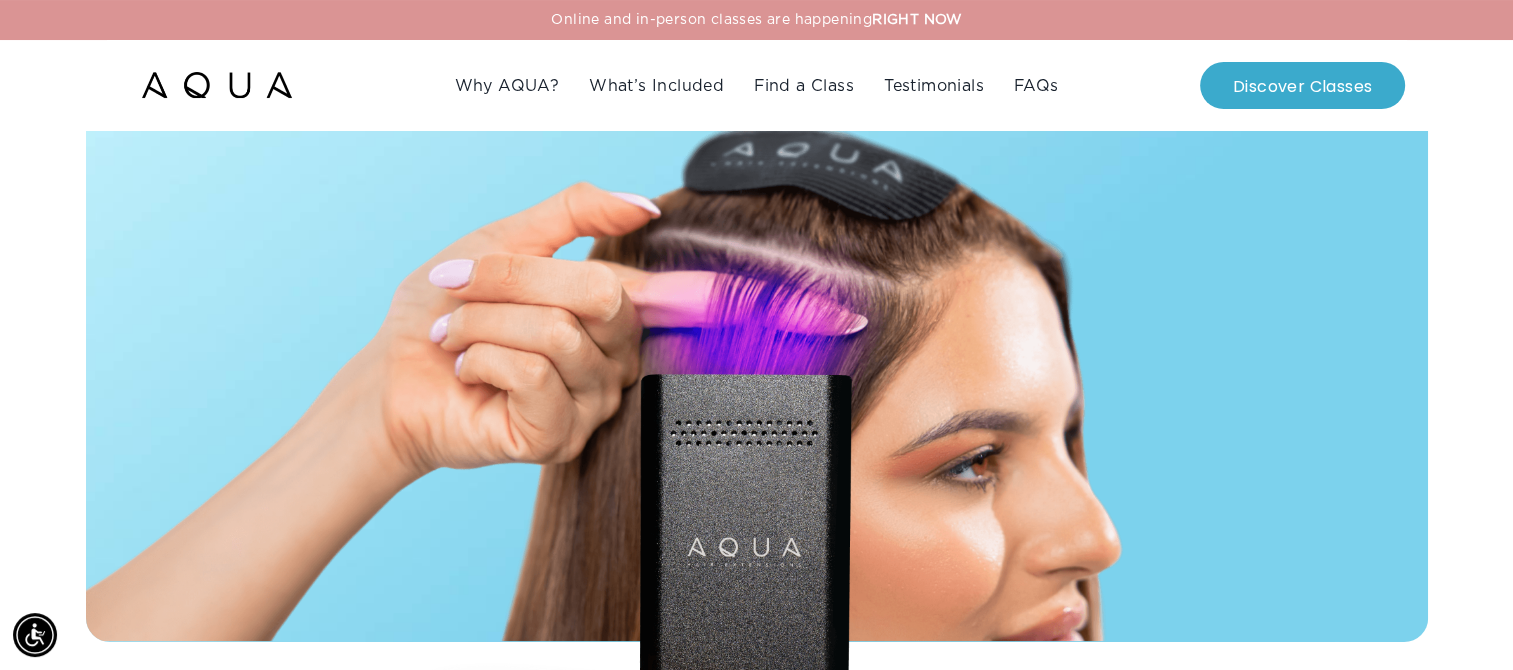 click on "Discover Classes" at bounding box center [1302, 85] 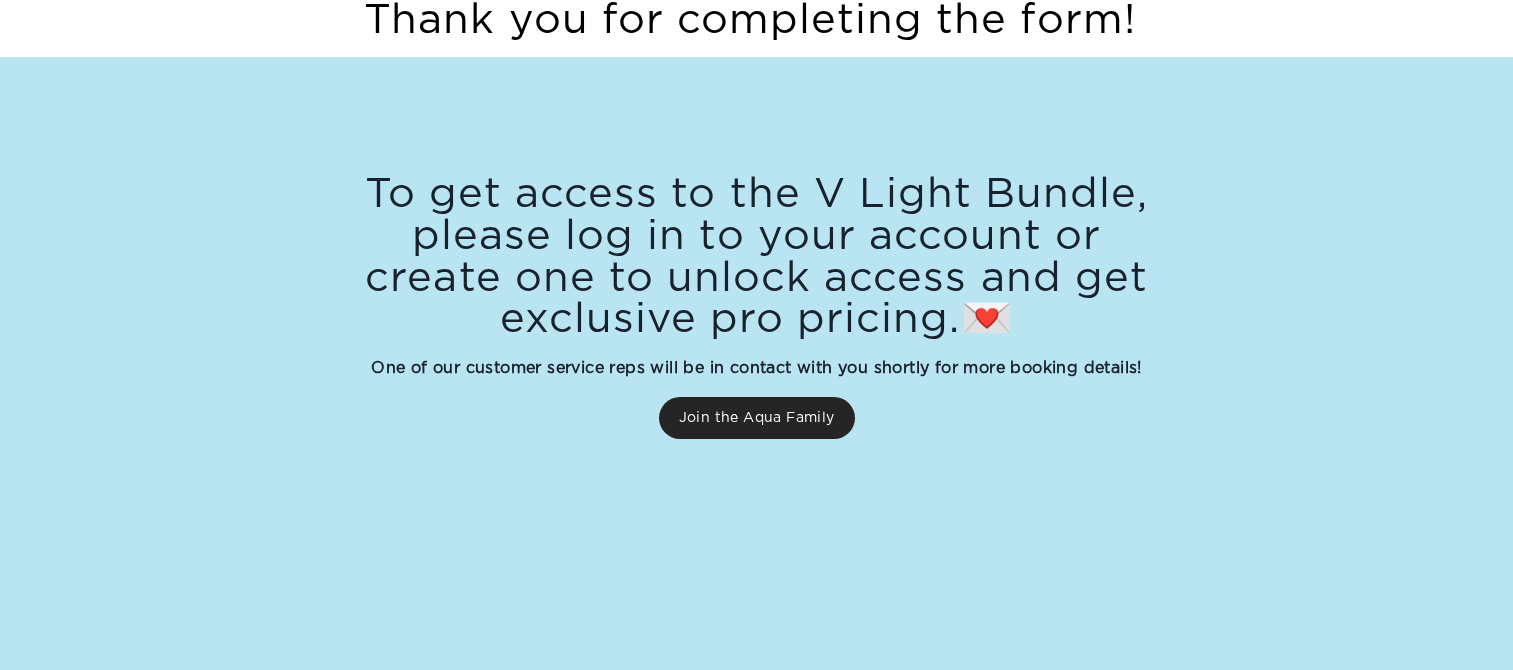 scroll, scrollTop: 0, scrollLeft: 0, axis: both 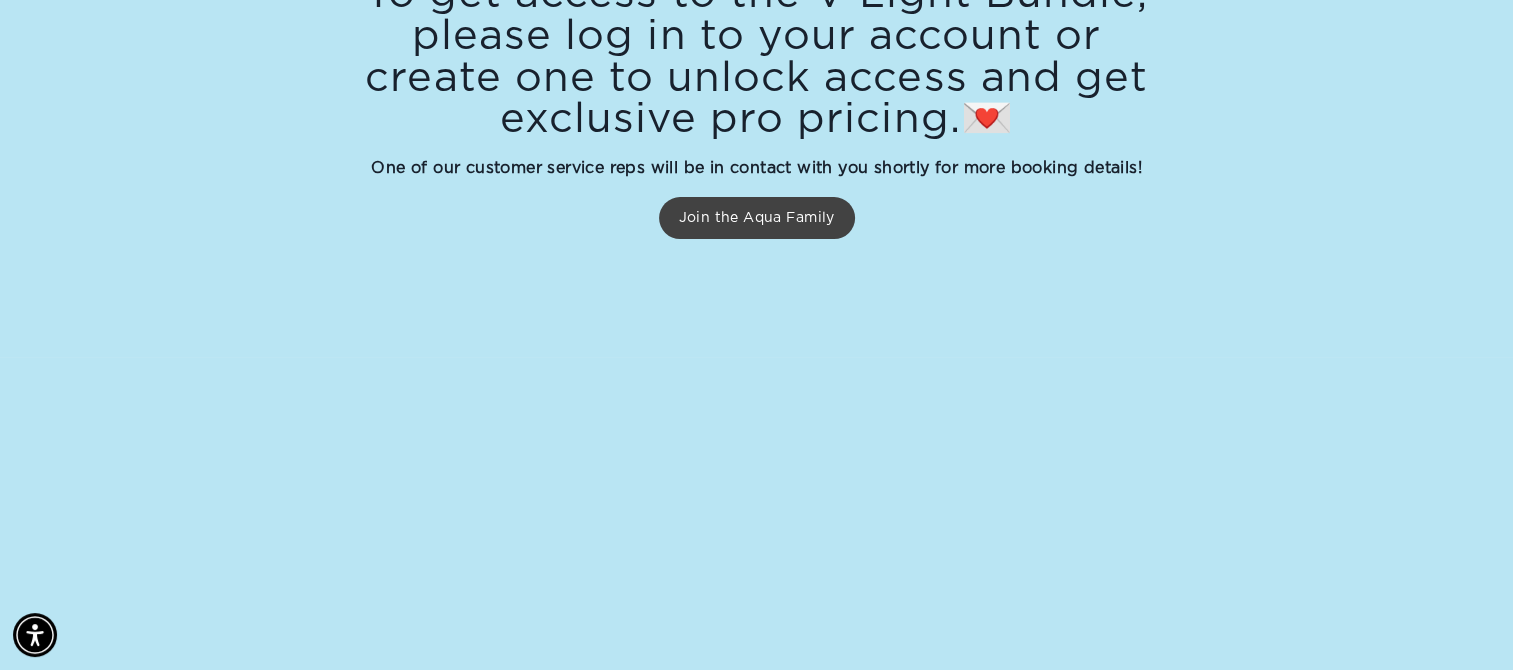 click on "Join the Aqua Family" at bounding box center (757, 218) 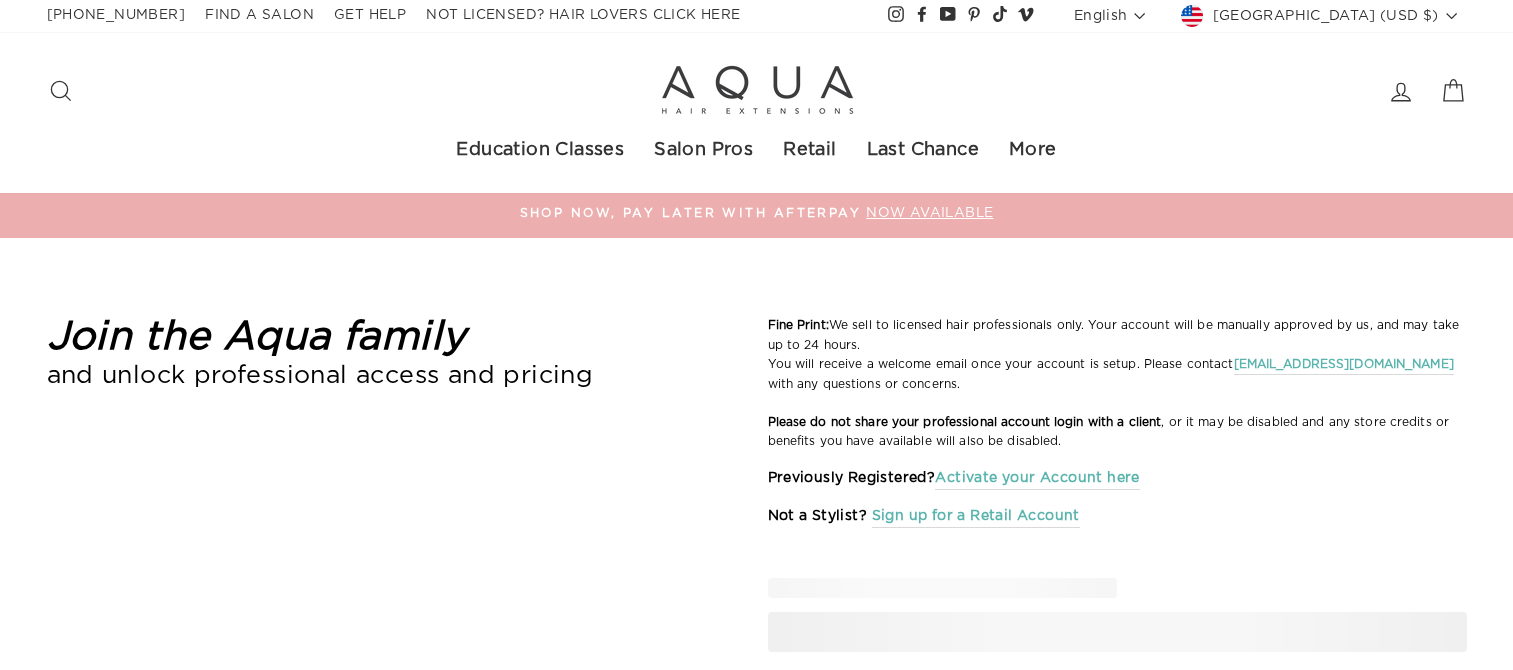 scroll, scrollTop: 0, scrollLeft: 0, axis: both 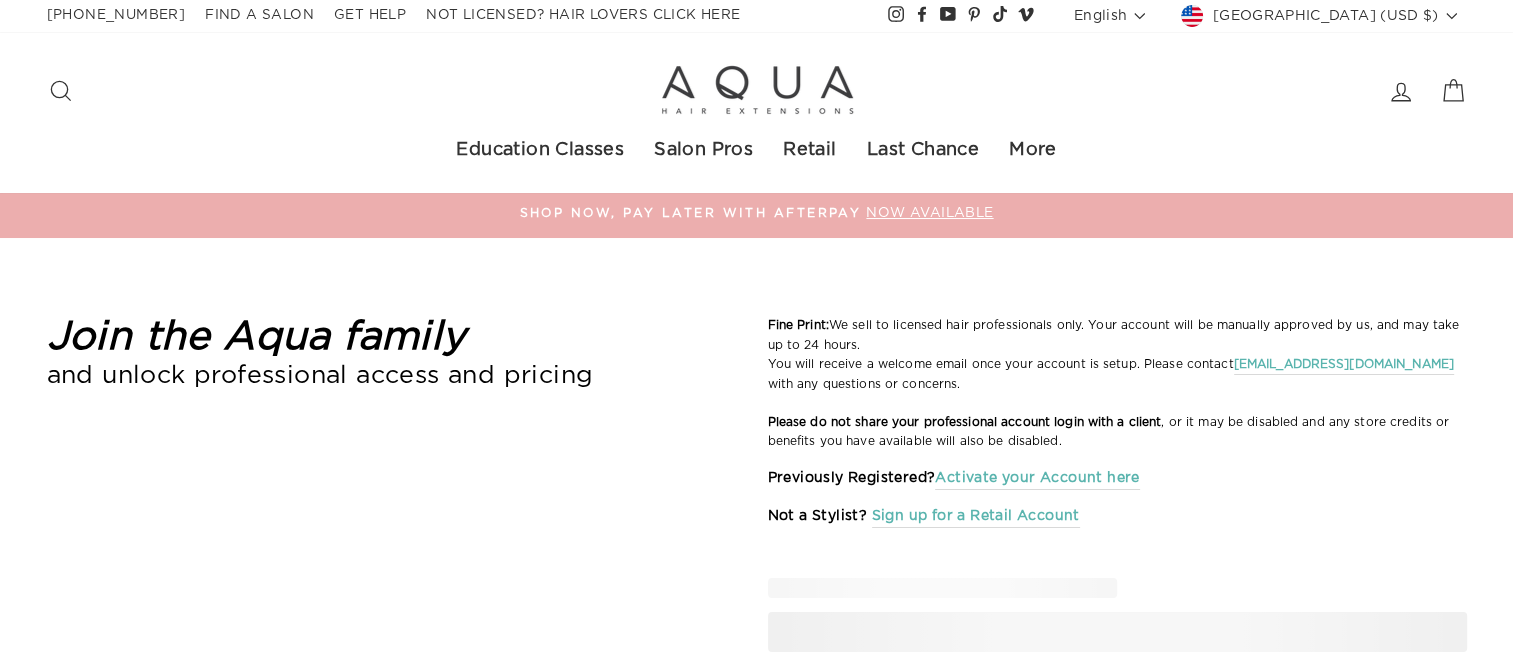 select on "US" 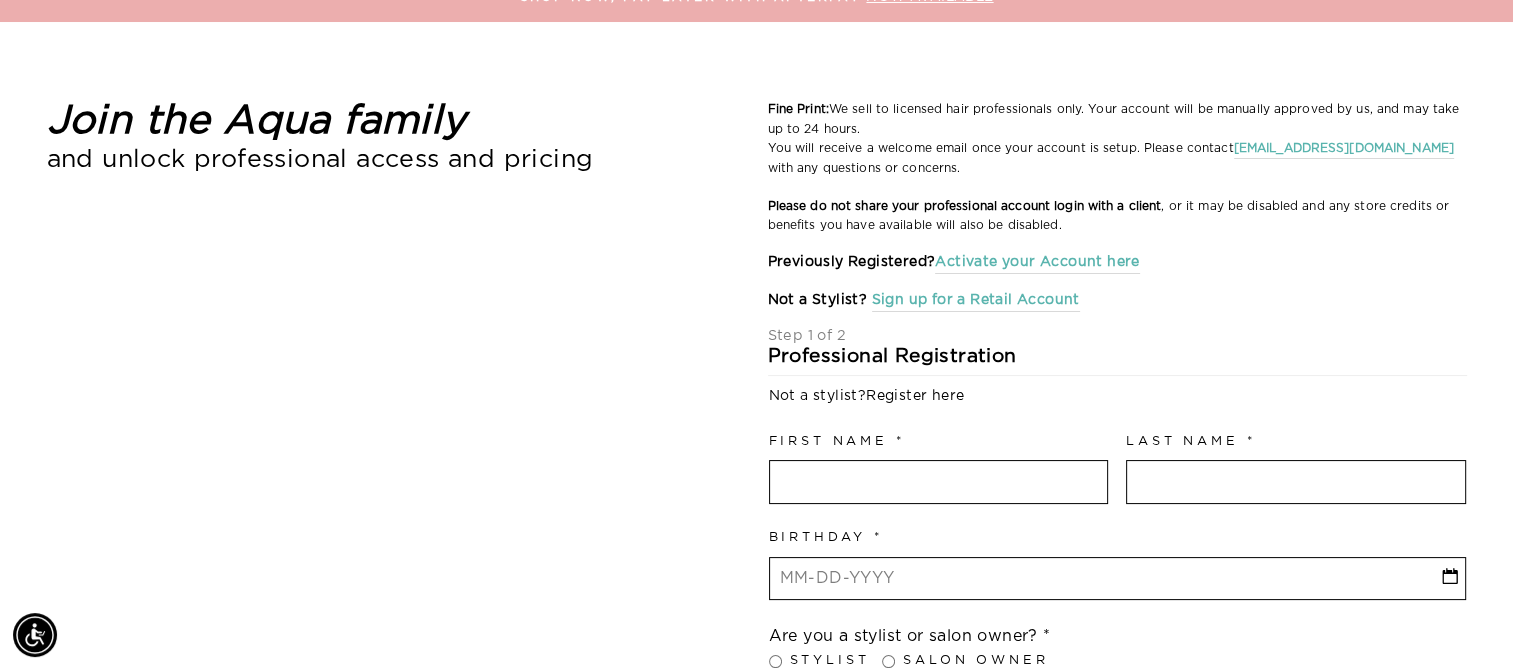 scroll, scrollTop: 300, scrollLeft: 0, axis: vertical 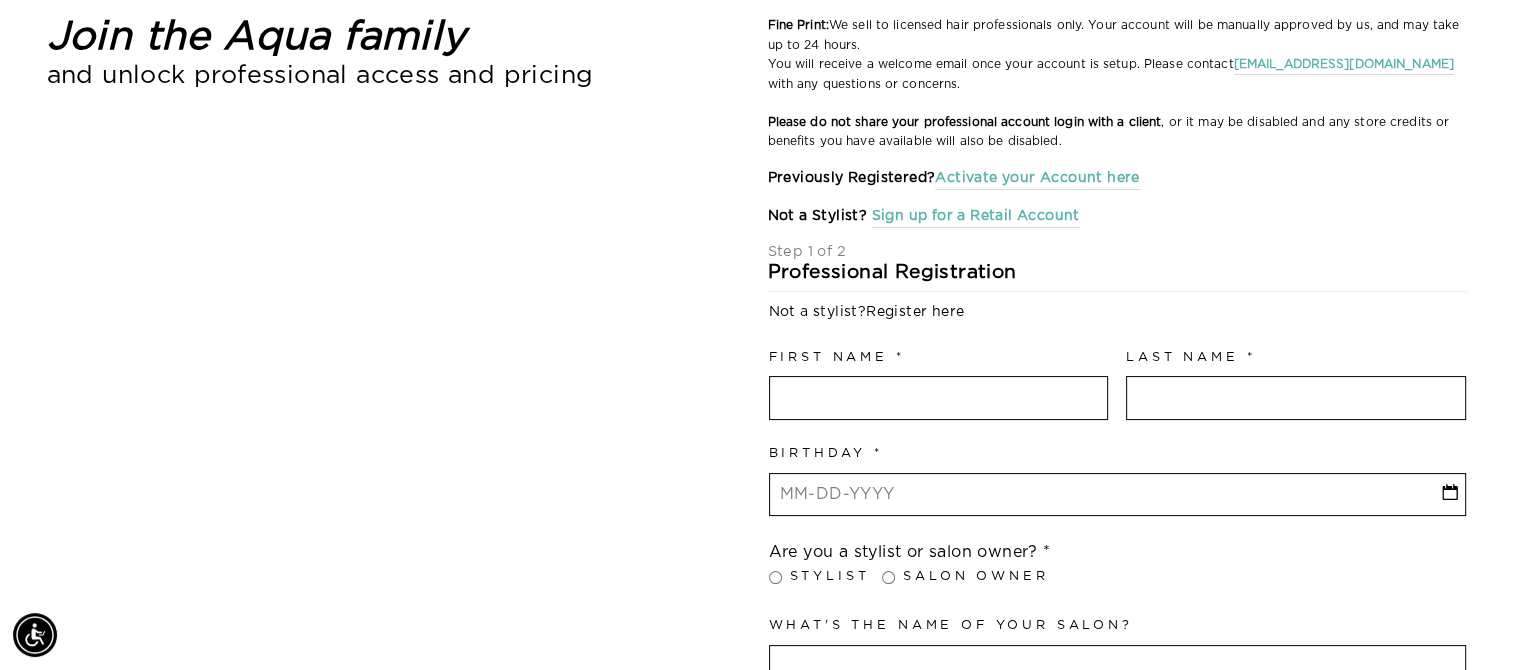 click at bounding box center [939, 398] 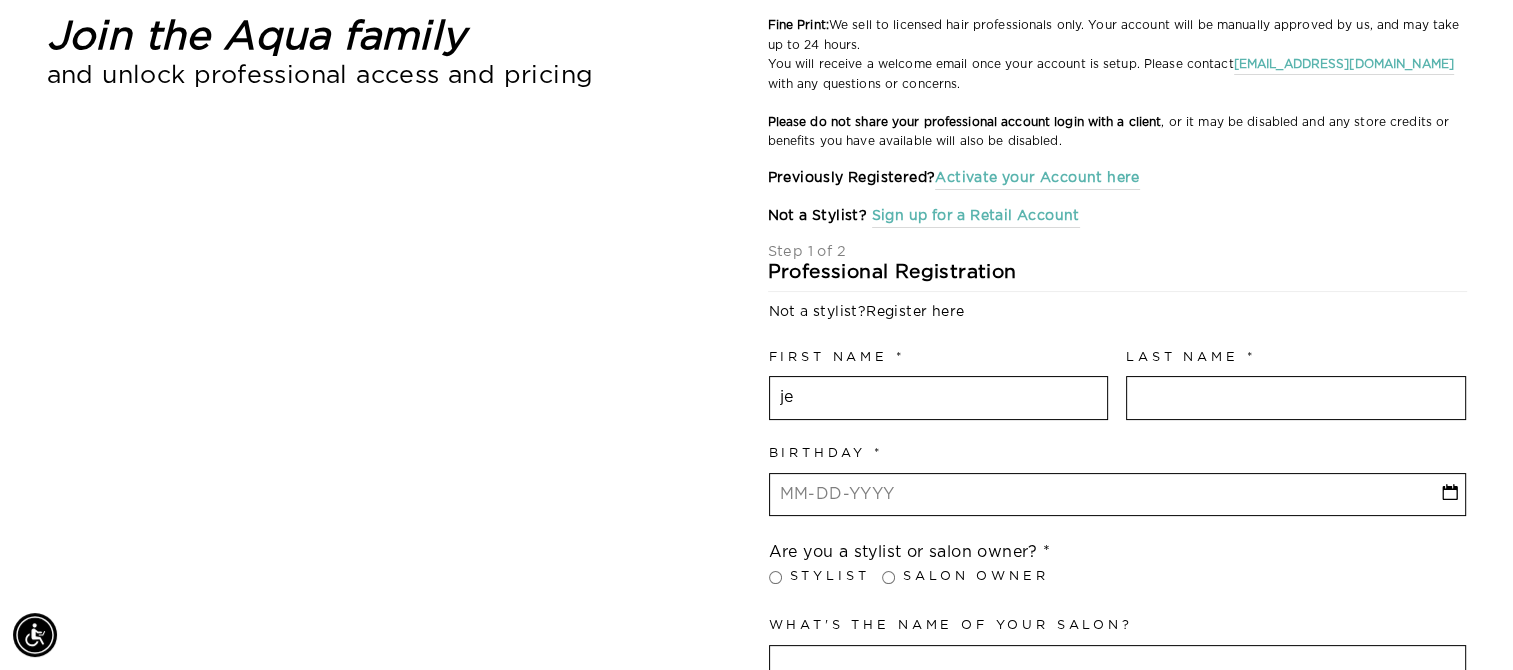 type on "j" 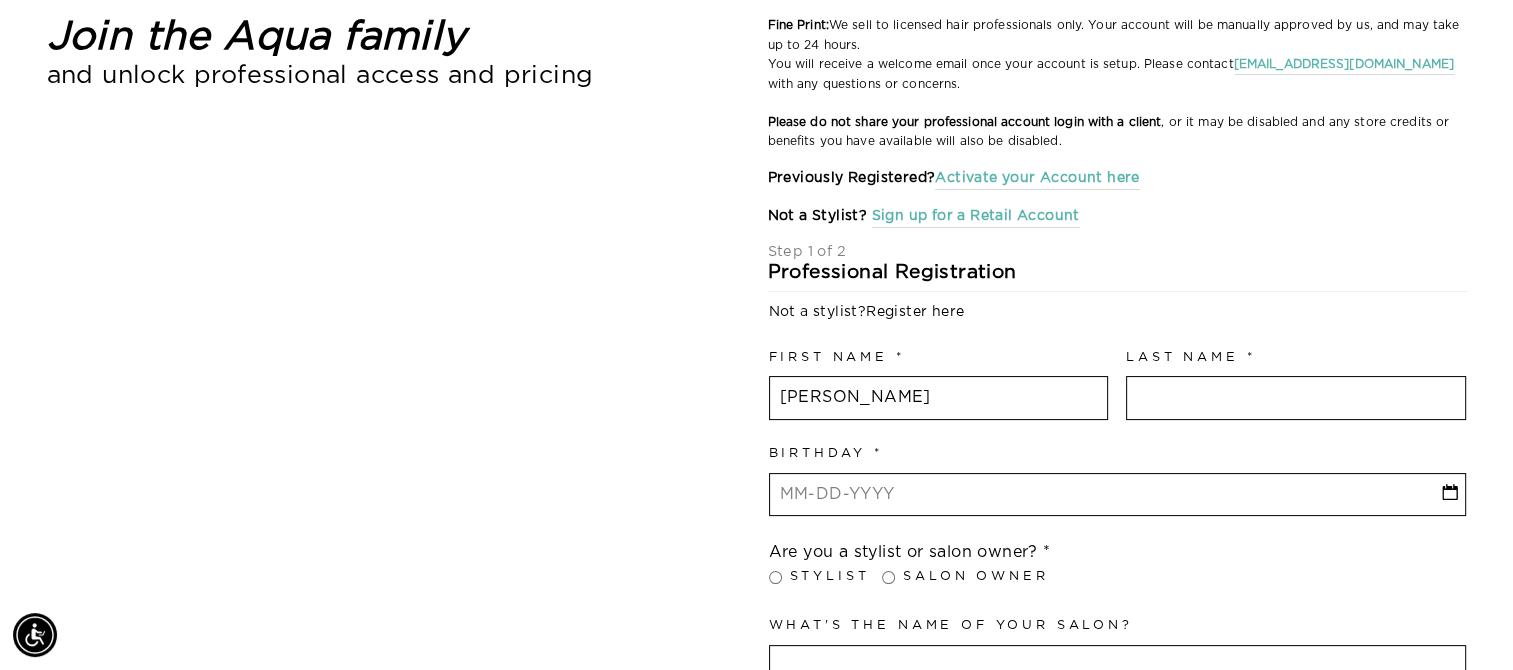 type on "[PERSON_NAME]" 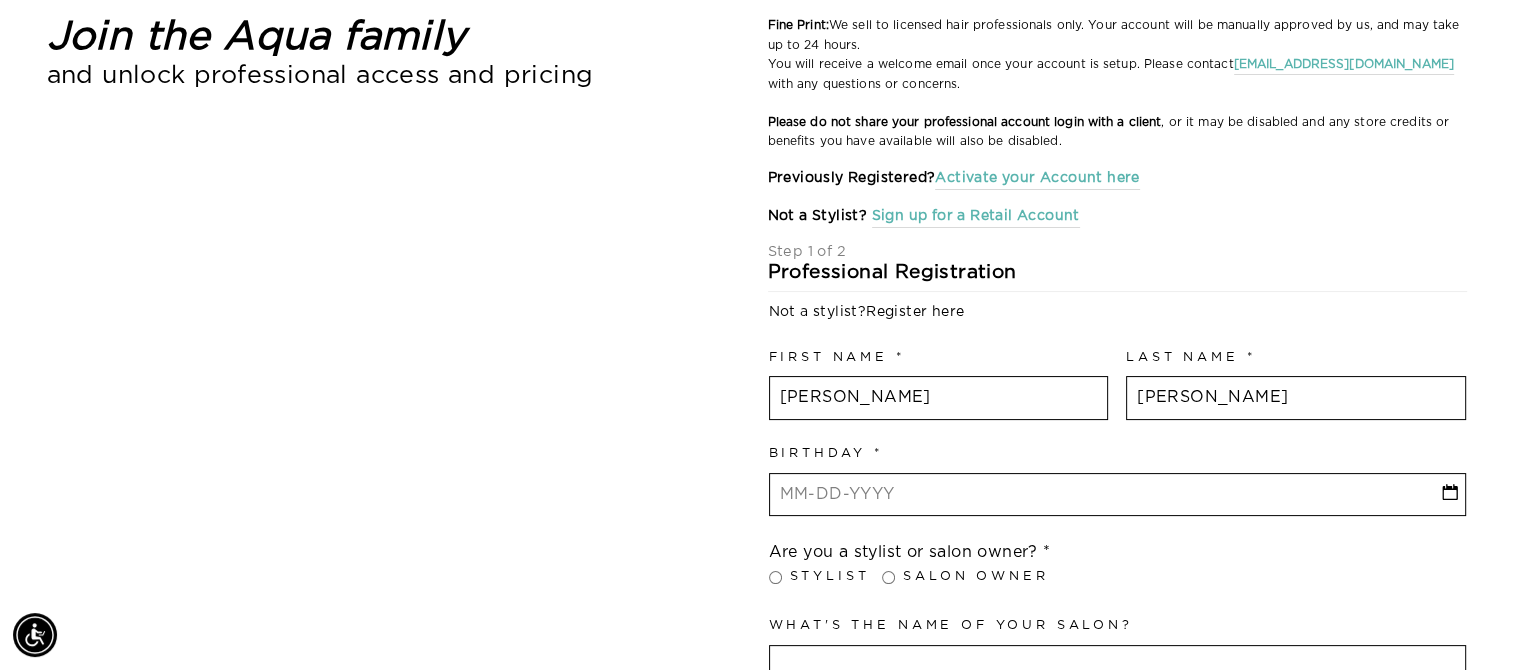 type on "[PERSON_NAME]" 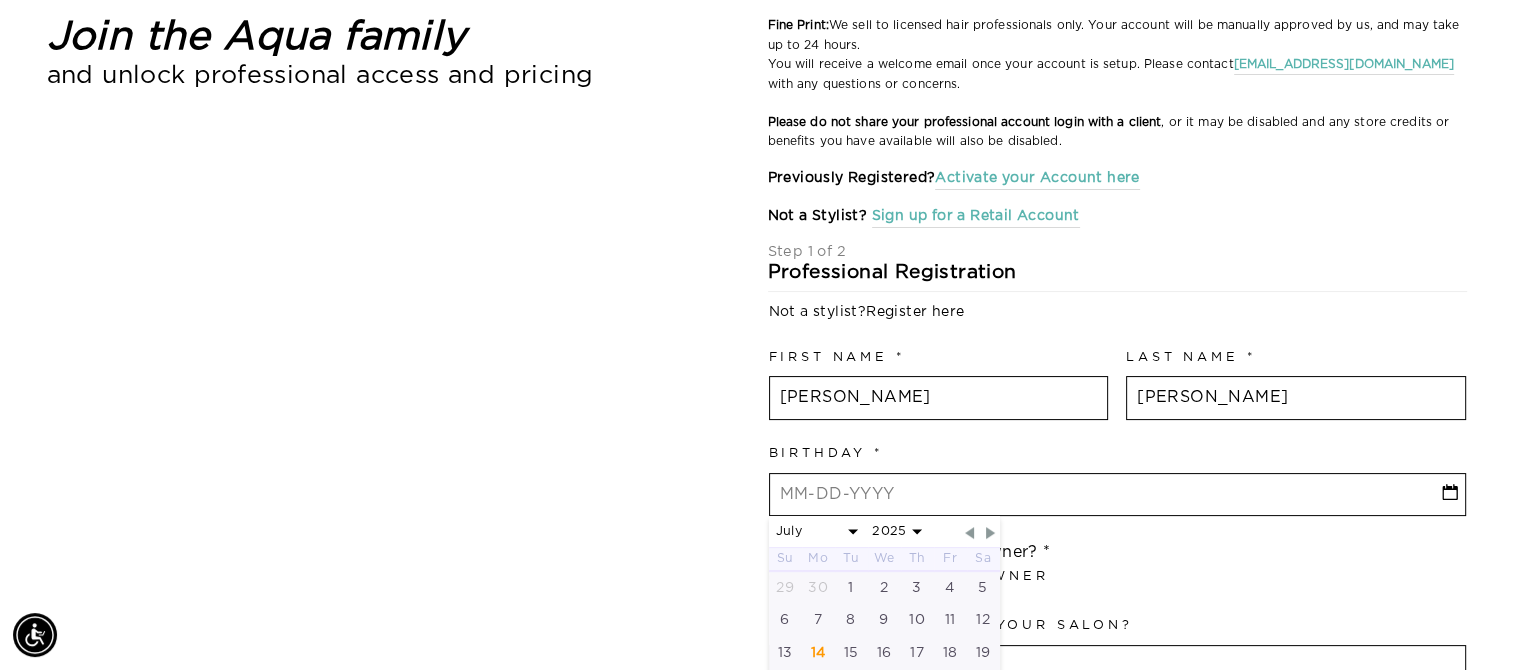type on "1" 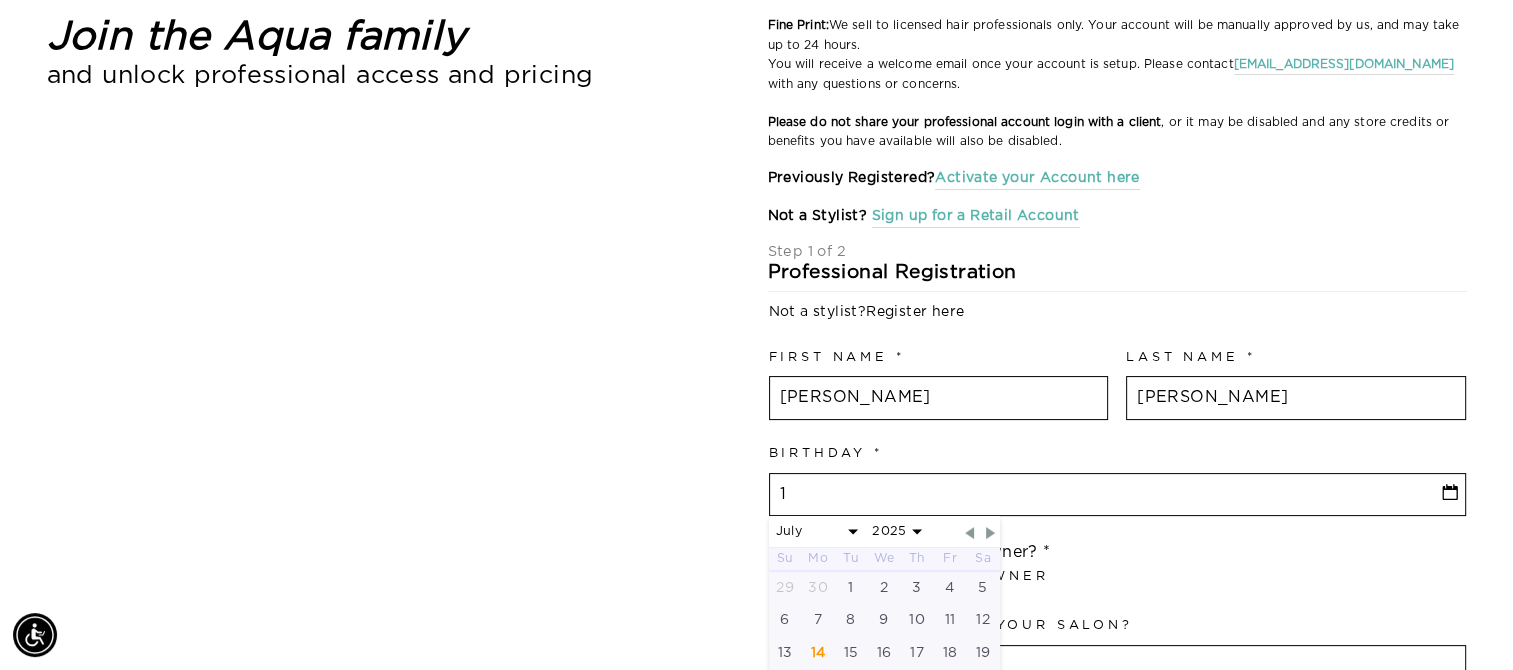 select on "6" 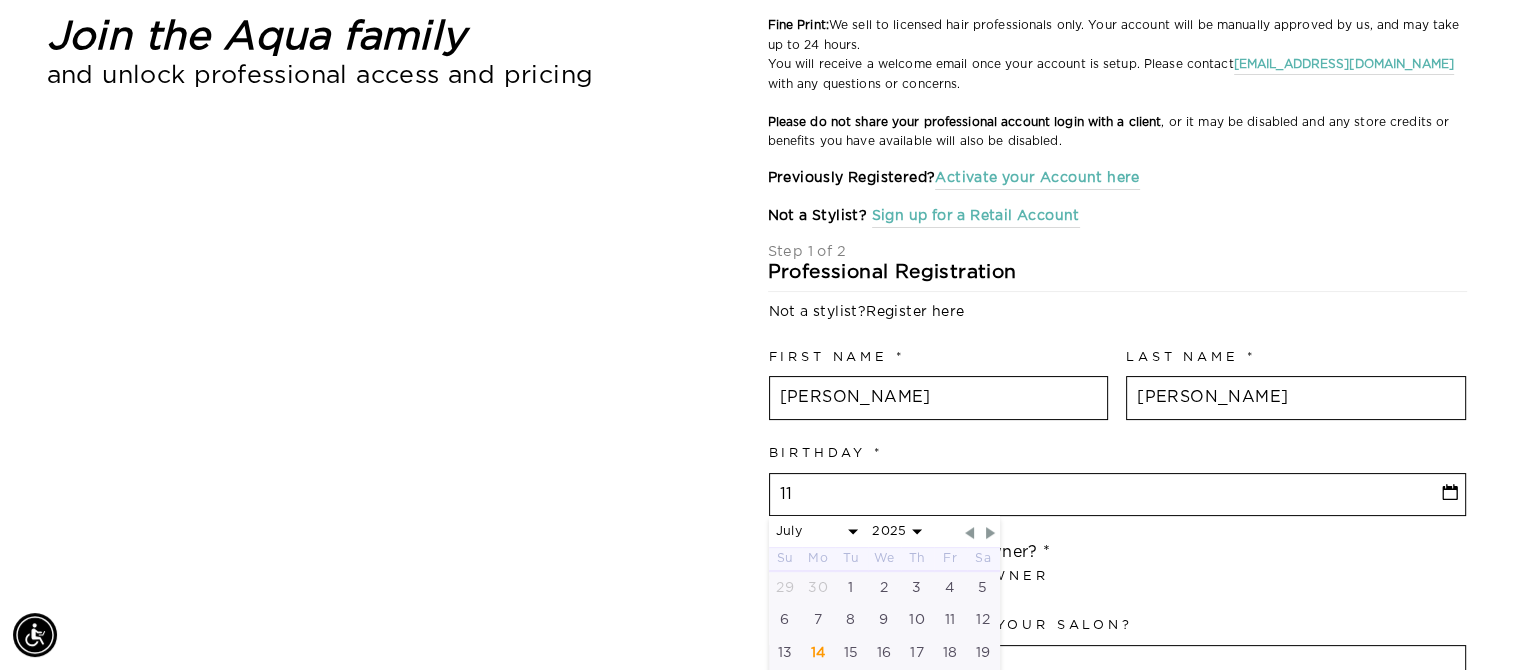select on "6" 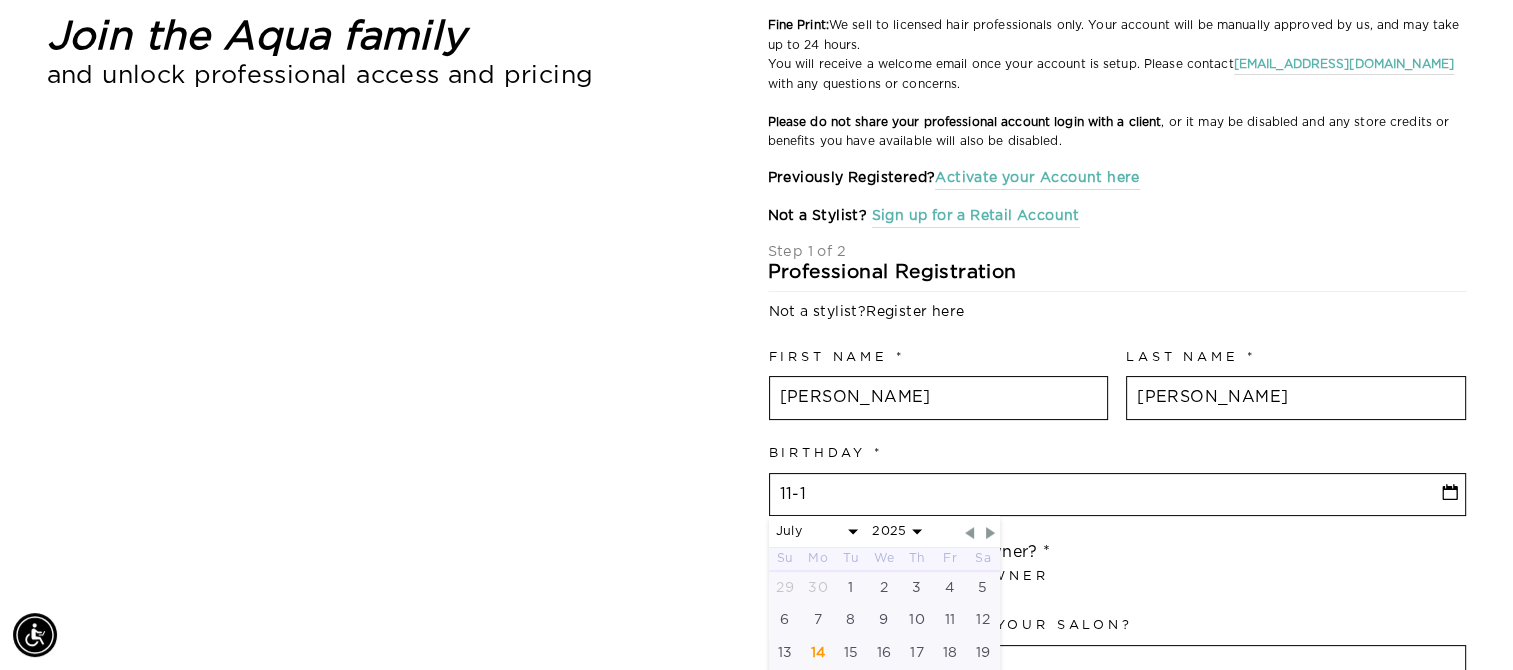 select on "6" 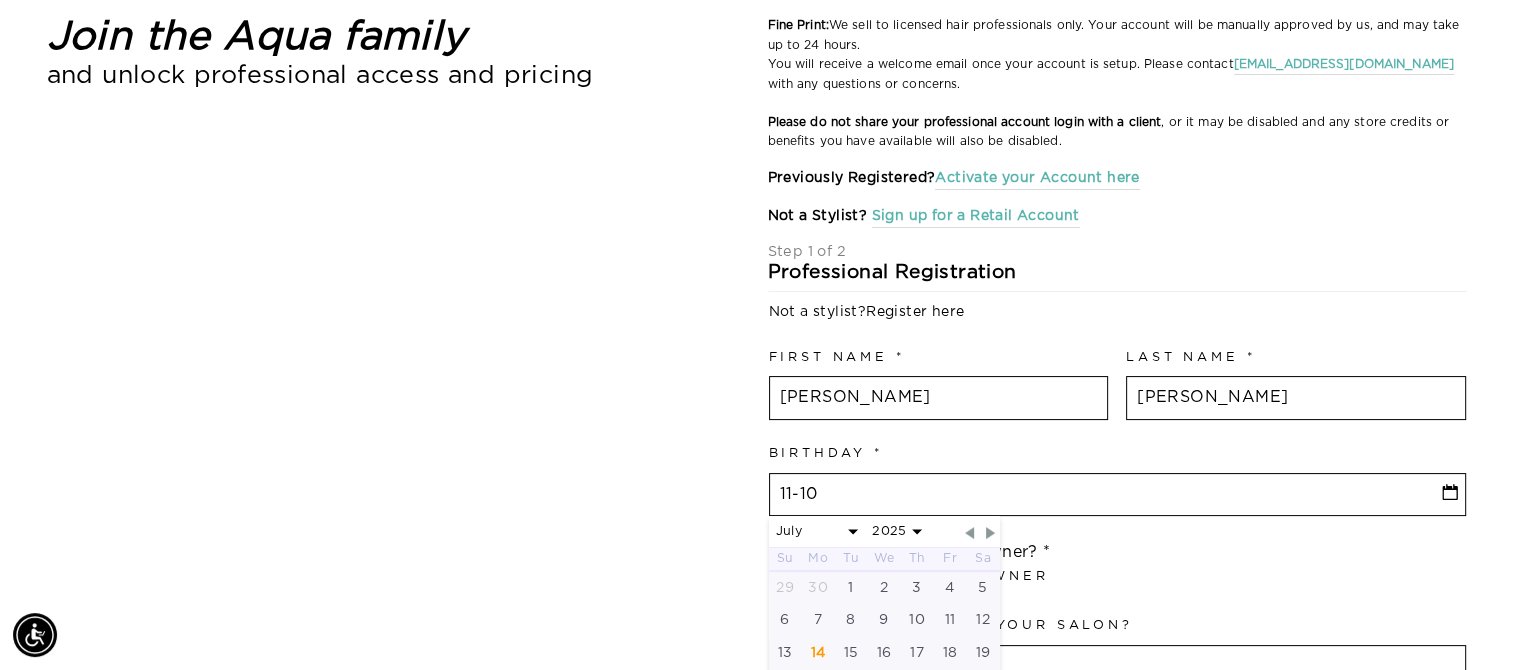 select on "6" 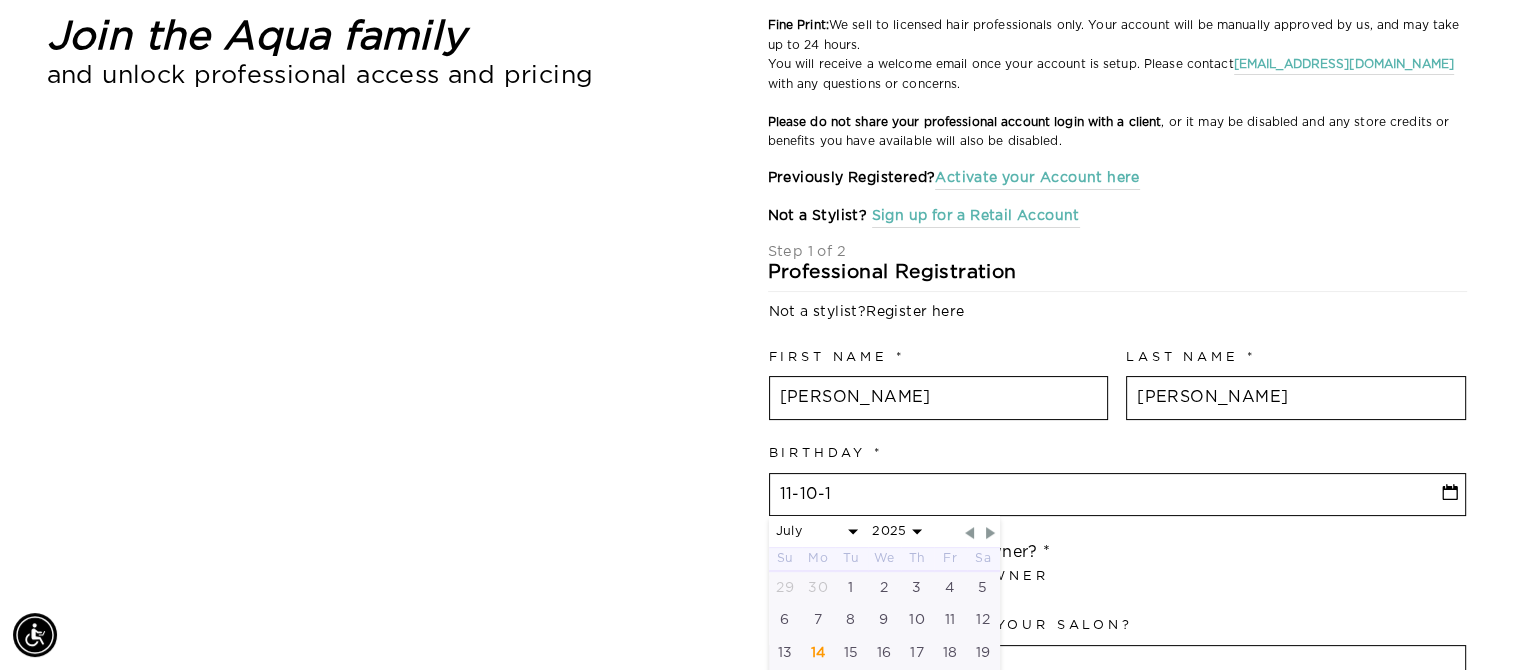 type on "[DATE]" 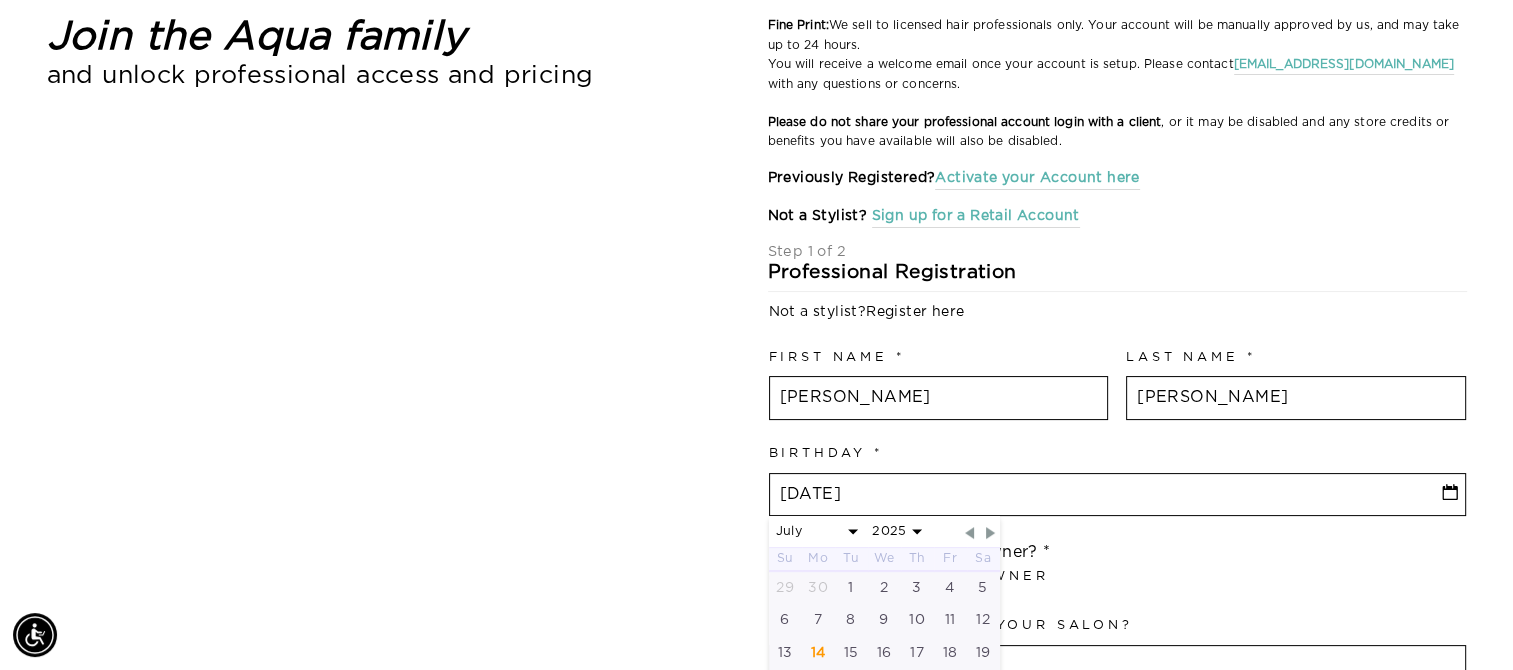 select on "6" 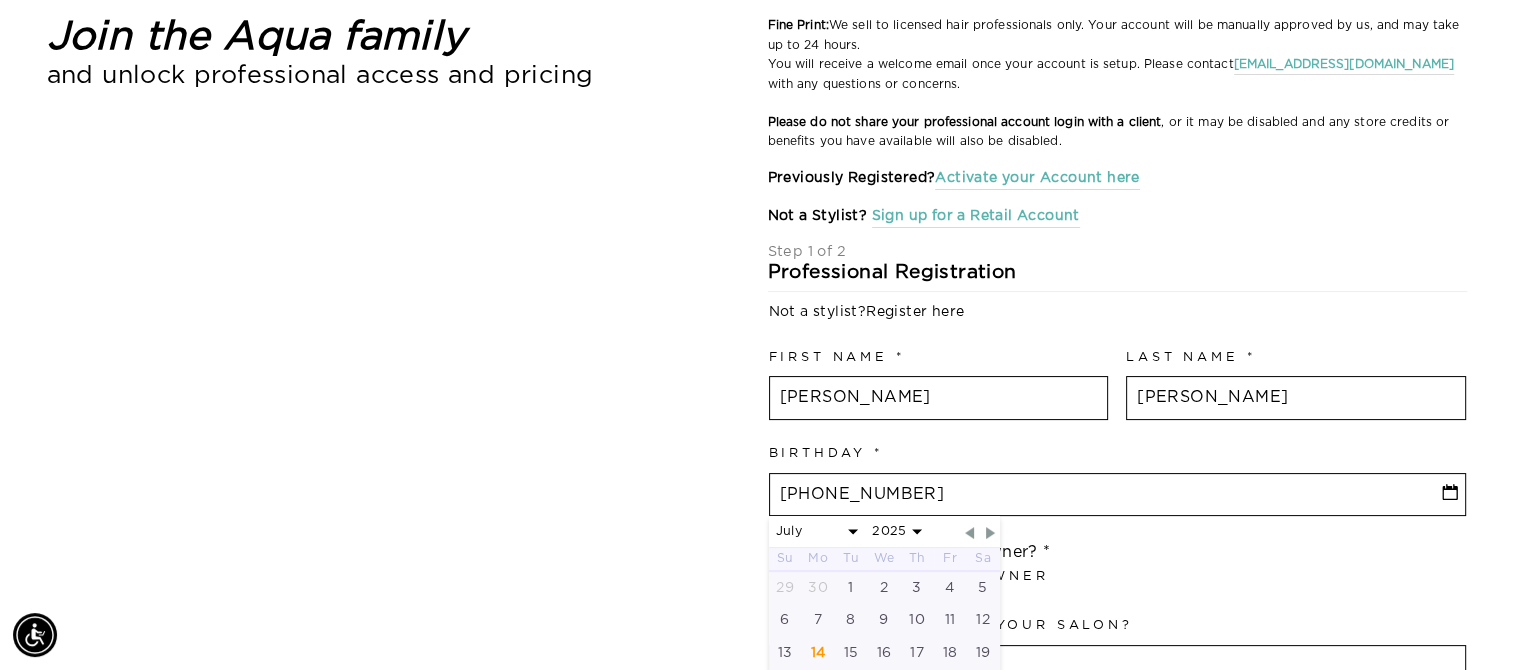 type on "[DATE]" 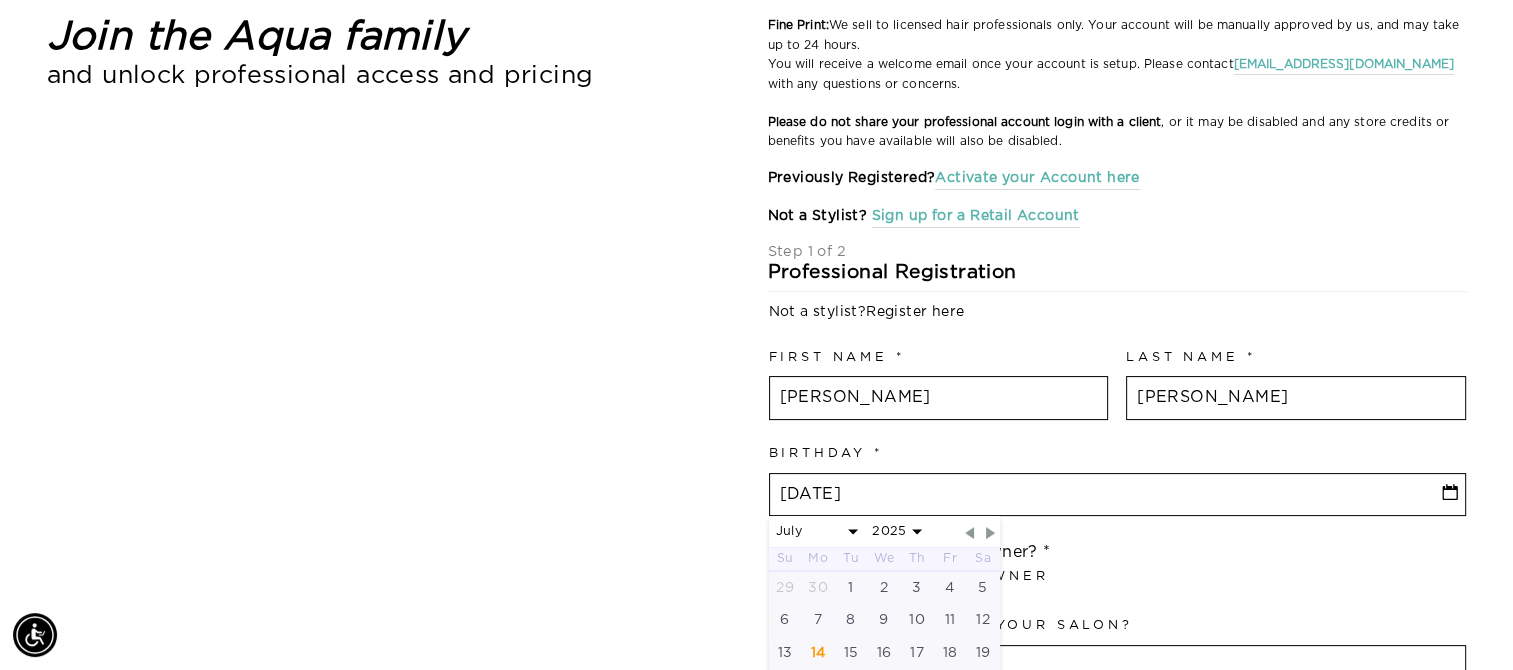 select on "10" 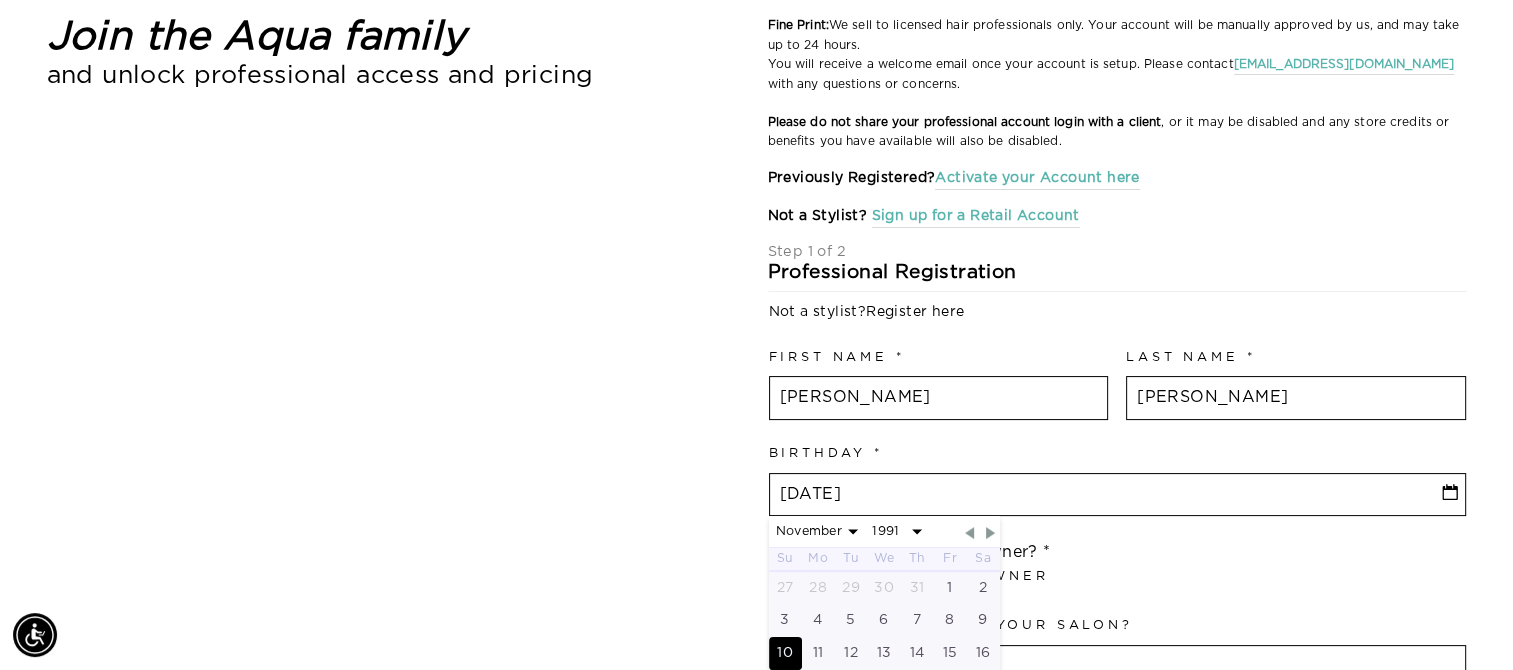 type on "[DATE]" 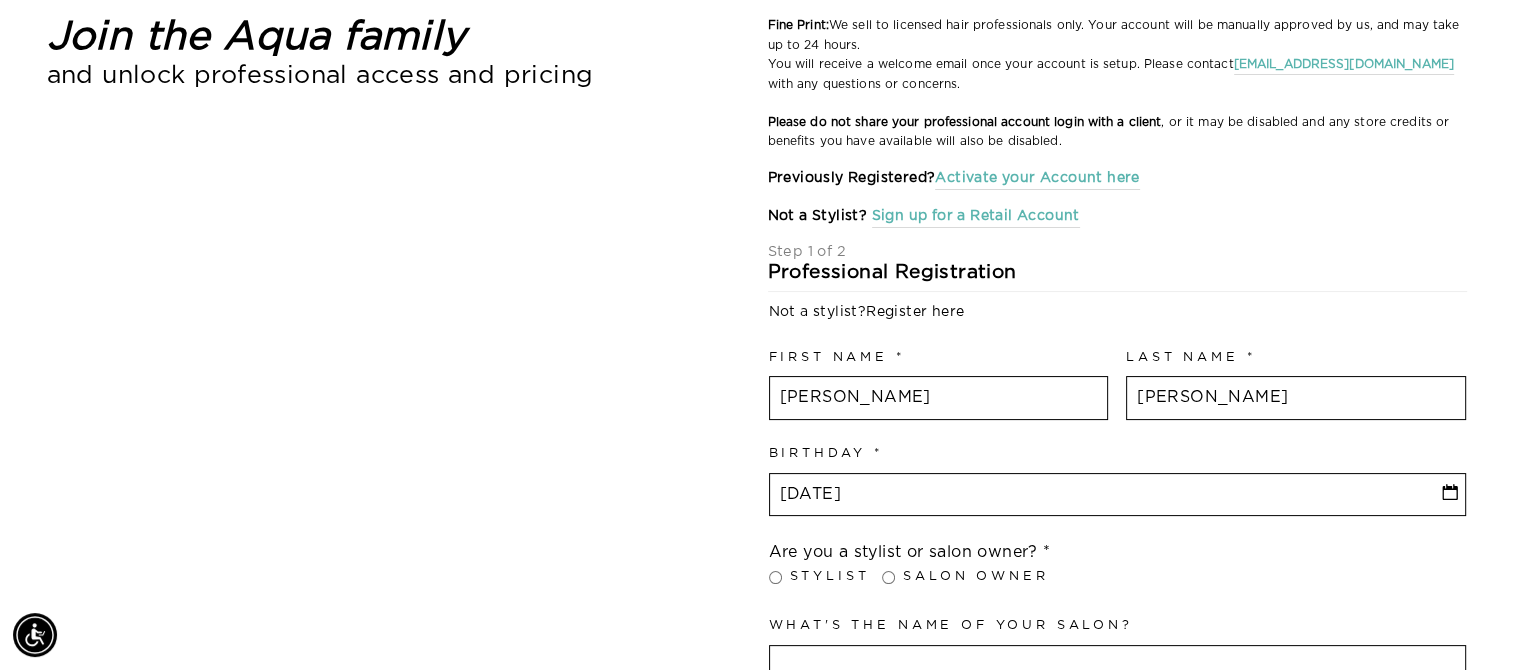 click on "Join the Aqua family  and unlock professional access and pricing
Fine Print:  We sell to licensed hair professionals only. Your account will be manually approved by us, and may take up to 24 hours.  You will receive a welcome email once your account is setup.
Please contact  [EMAIL_ADDRESS][DOMAIN_NAME]  with any questions or concerns. Please do not share your professional account login with a client , or it may be disabled and any store credits or benefits you have available will also be disabled.
Previously Registered?  Activate your Account here
Not a Stylist?   Sign up for a Retail Account
[GEOGRAPHIC_DATA]
[GEOGRAPHIC_DATA]
---
[GEOGRAPHIC_DATA]
[GEOGRAPHIC_DATA]
[GEOGRAPHIC_DATA]
[GEOGRAPHIC_DATA]
[GEOGRAPHIC_DATA]
[GEOGRAPHIC_DATA]
[GEOGRAPHIC_DATA]
[GEOGRAPHIC_DATA]
[GEOGRAPHIC_DATA]
[GEOGRAPHIC_DATA]
[GEOGRAPHIC_DATA]
[DATE][GEOGRAPHIC_DATA]
[GEOGRAPHIC_DATA]
[GEOGRAPHIC_DATA]
[GEOGRAPHIC_DATA]
[GEOGRAPHIC_DATA]
[GEOGRAPHIC_DATA]
[GEOGRAPHIC_DATA]
[GEOGRAPHIC_DATA]
[GEOGRAPHIC_DATA]
[GEOGRAPHIC_DATA]
[GEOGRAPHIC_DATA]
[GEOGRAPHIC_DATA]
[GEOGRAPHIC_DATA]" at bounding box center (746, 1124) 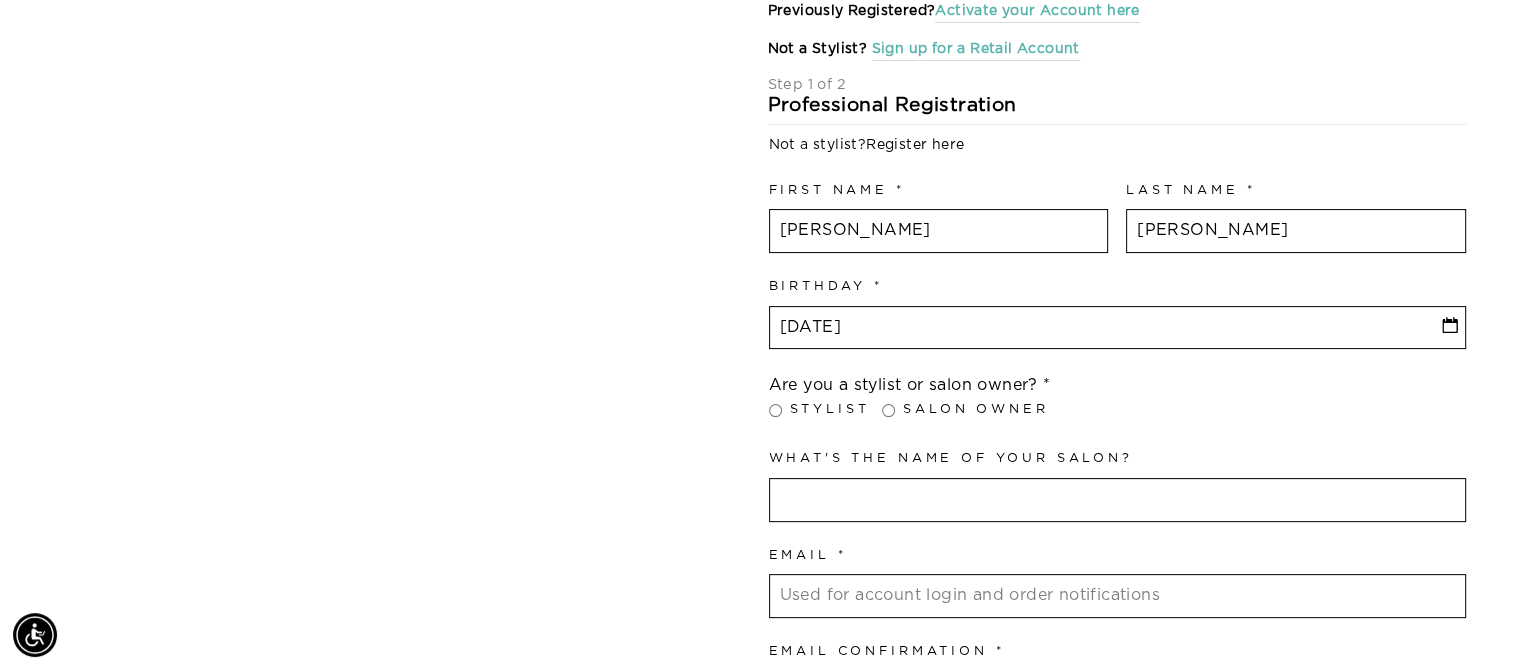 scroll, scrollTop: 500, scrollLeft: 0, axis: vertical 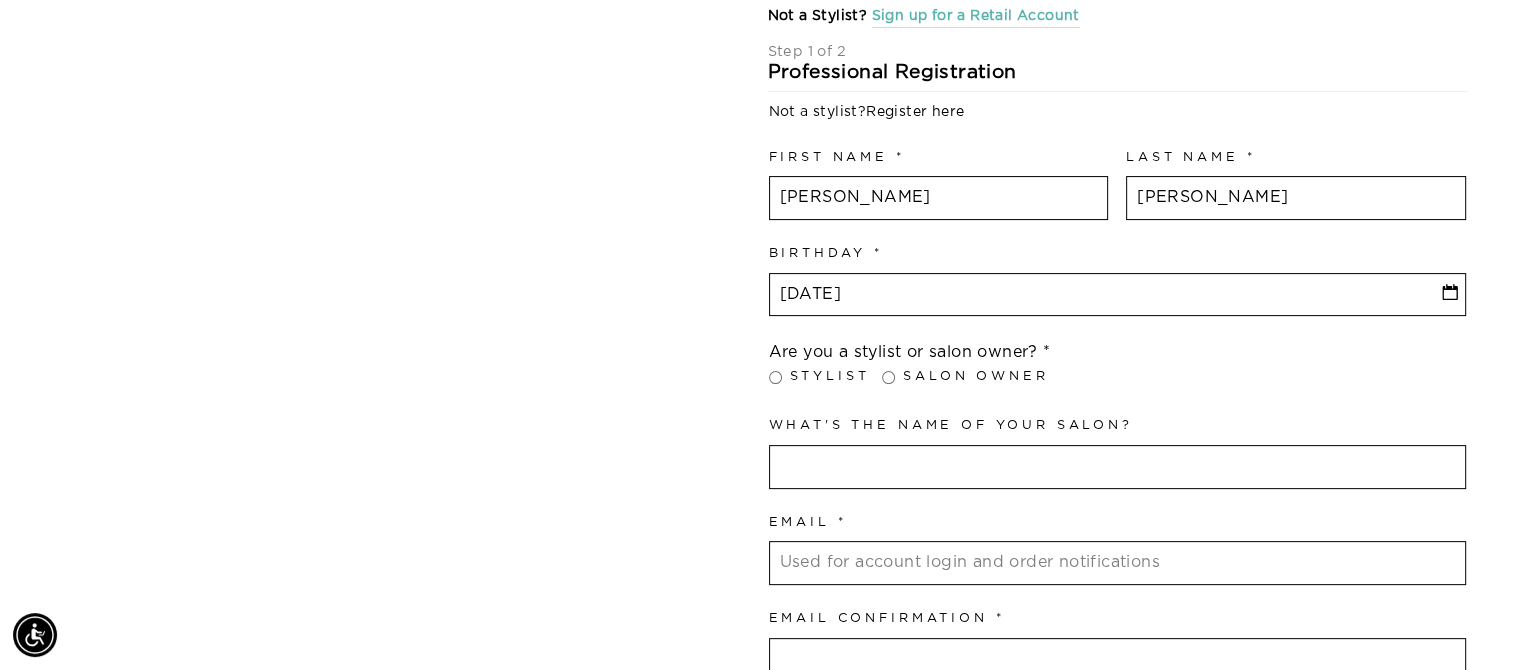 click on "Stylist" at bounding box center [775, 377] 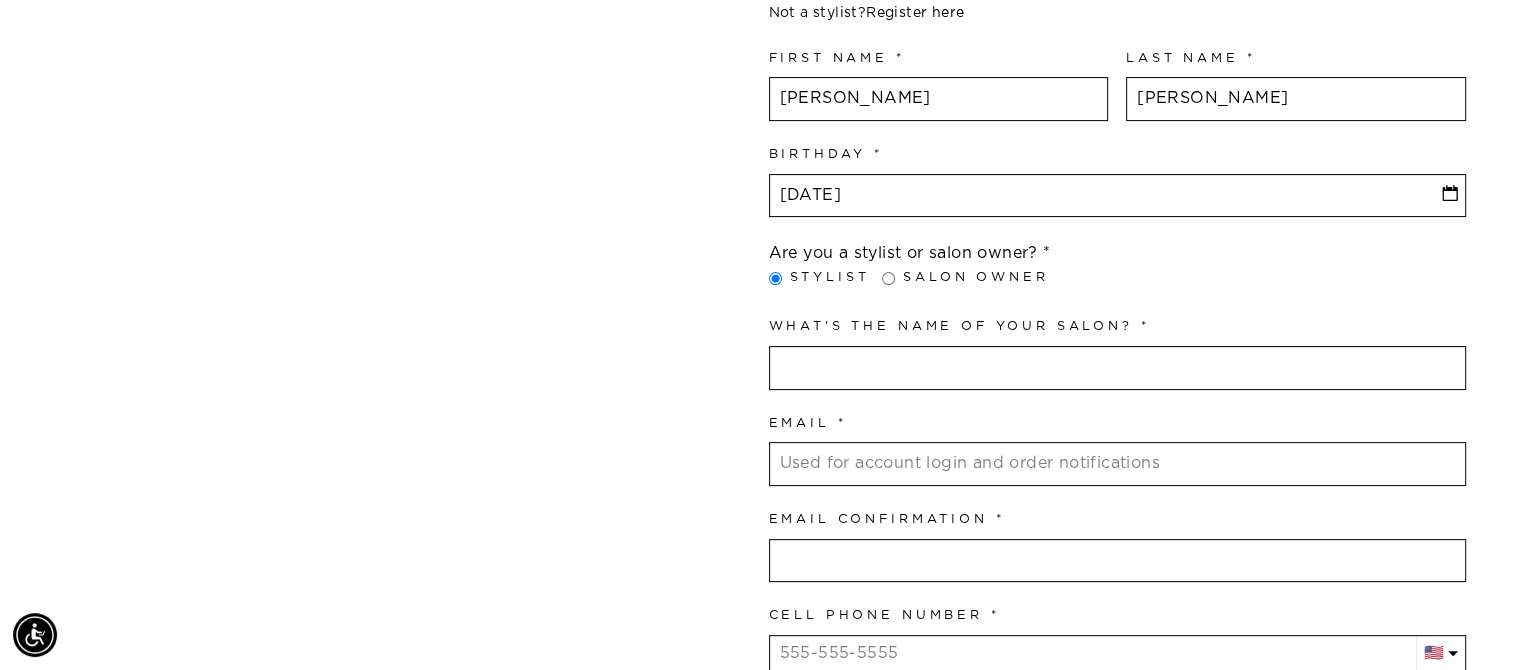 scroll, scrollTop: 600, scrollLeft: 0, axis: vertical 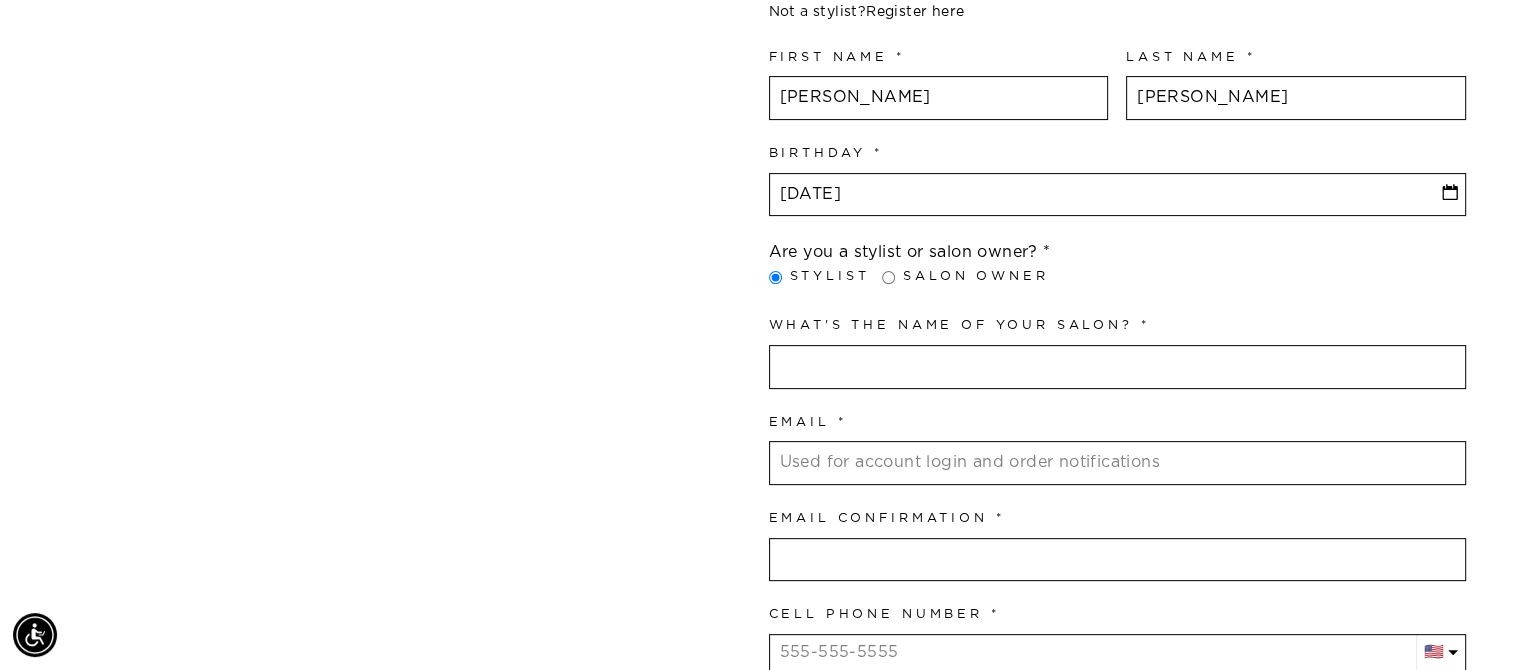 click at bounding box center (1117, 367) 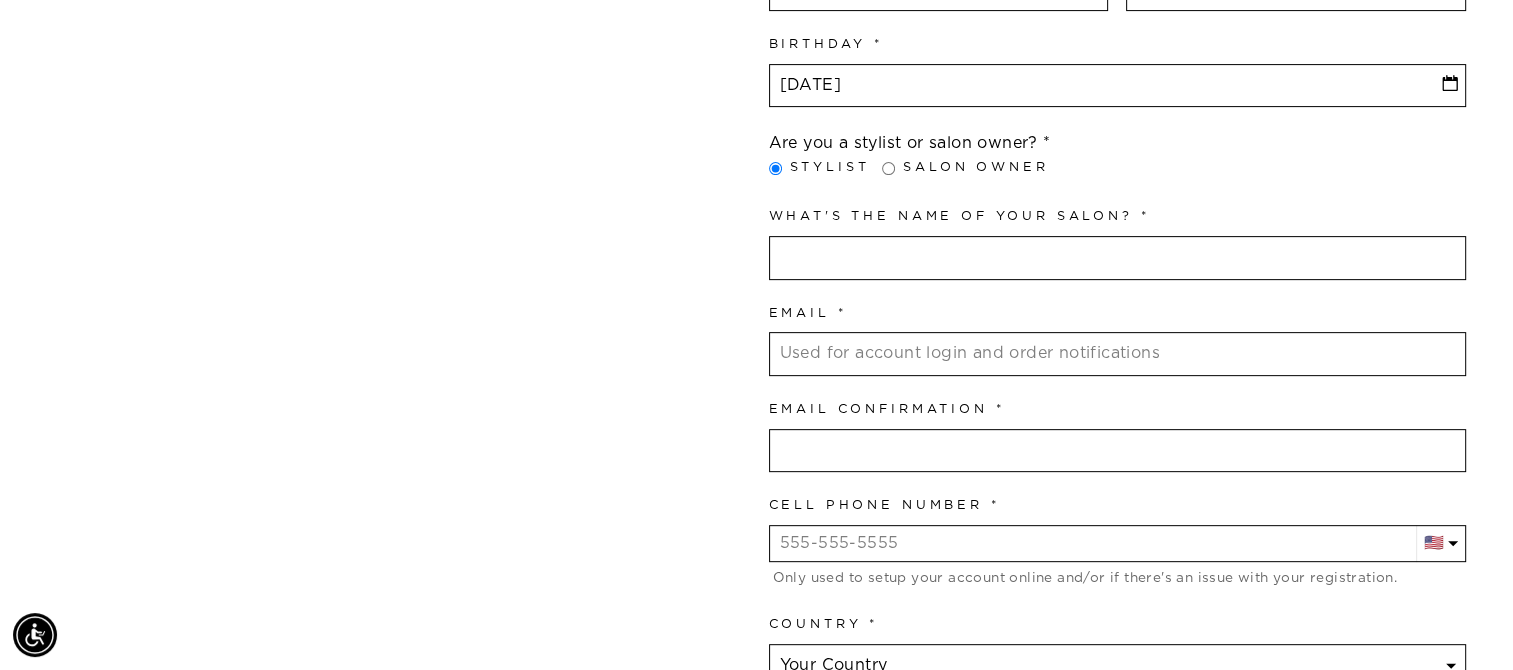 scroll, scrollTop: 900, scrollLeft: 0, axis: vertical 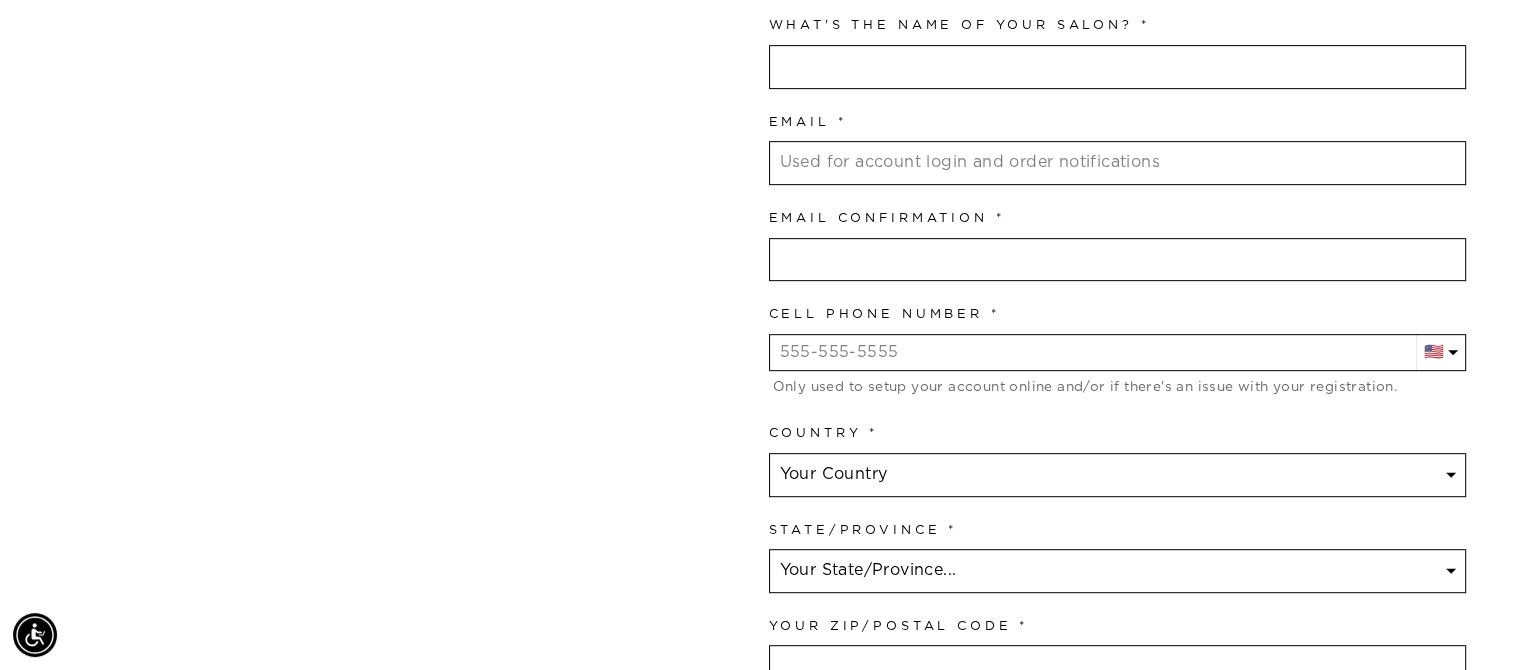 click on "What's the name of your salon?" at bounding box center [1117, 53] 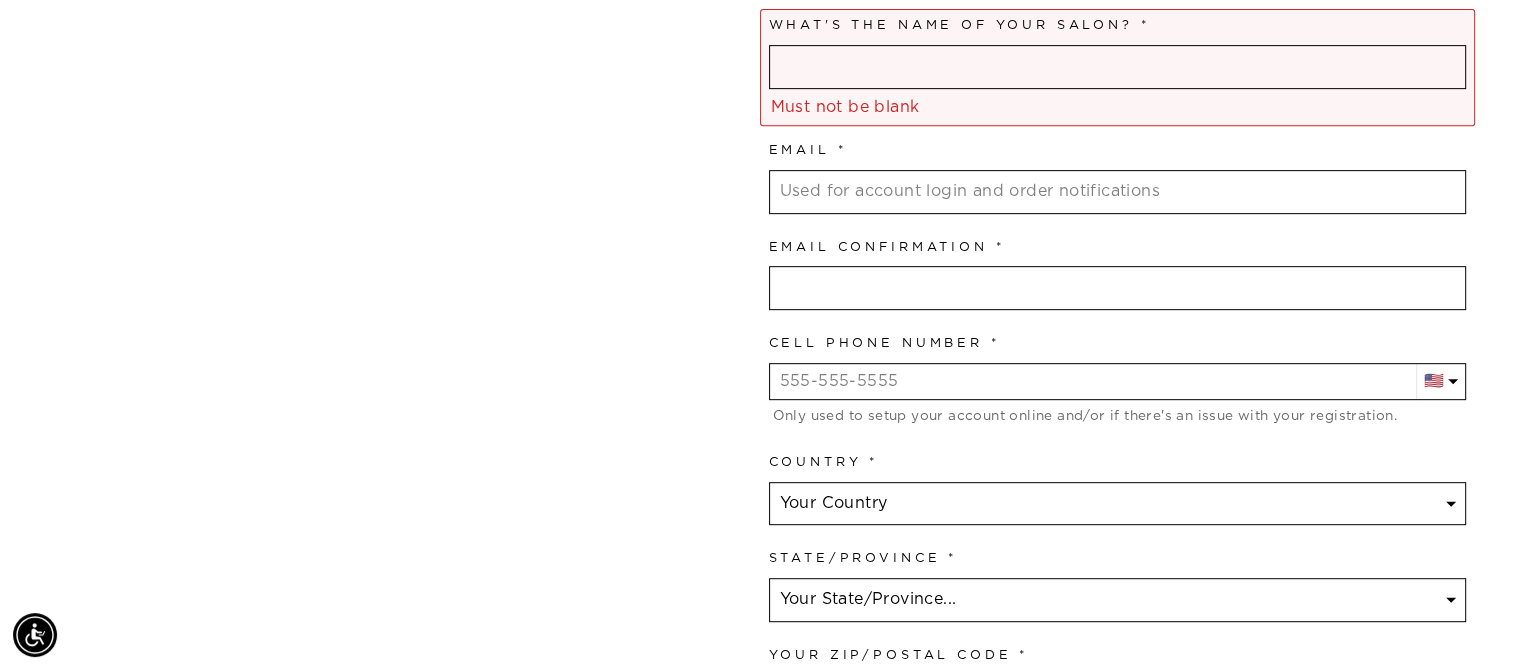click at bounding box center [1117, 67] 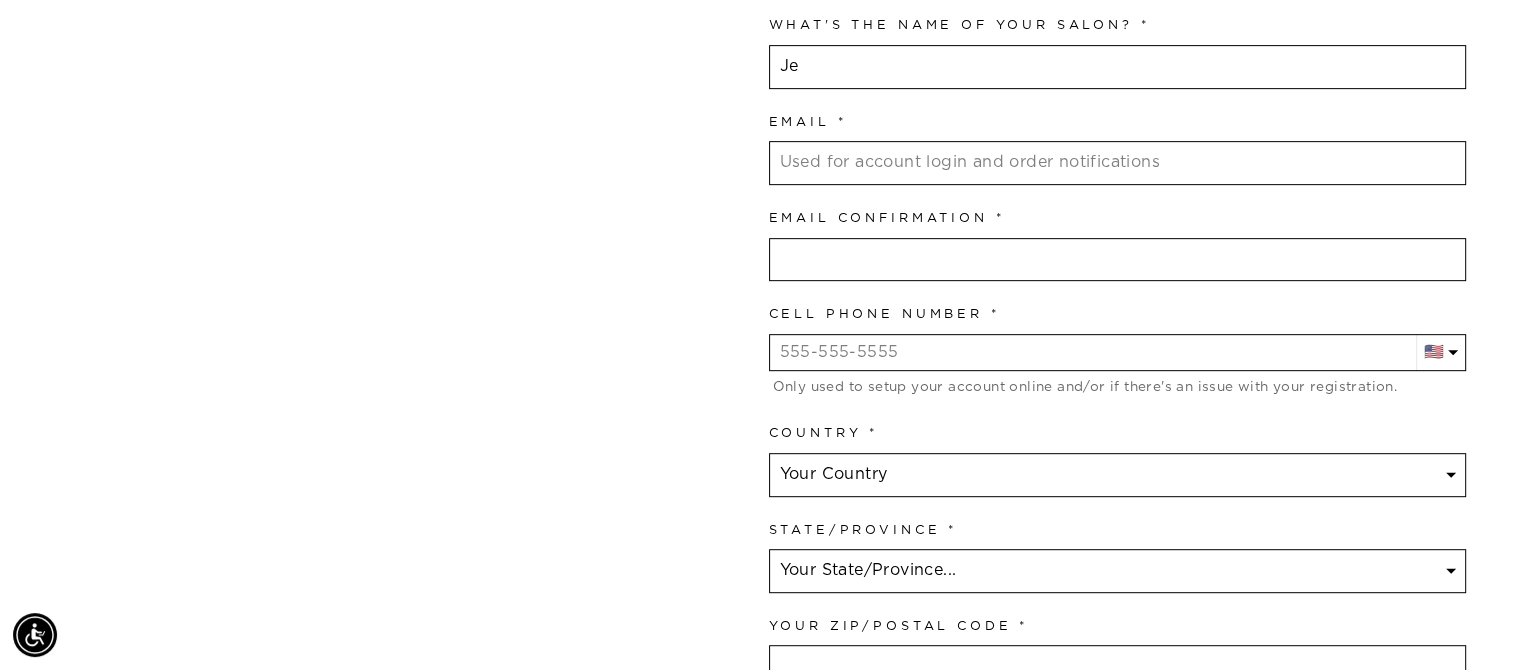 type on "J" 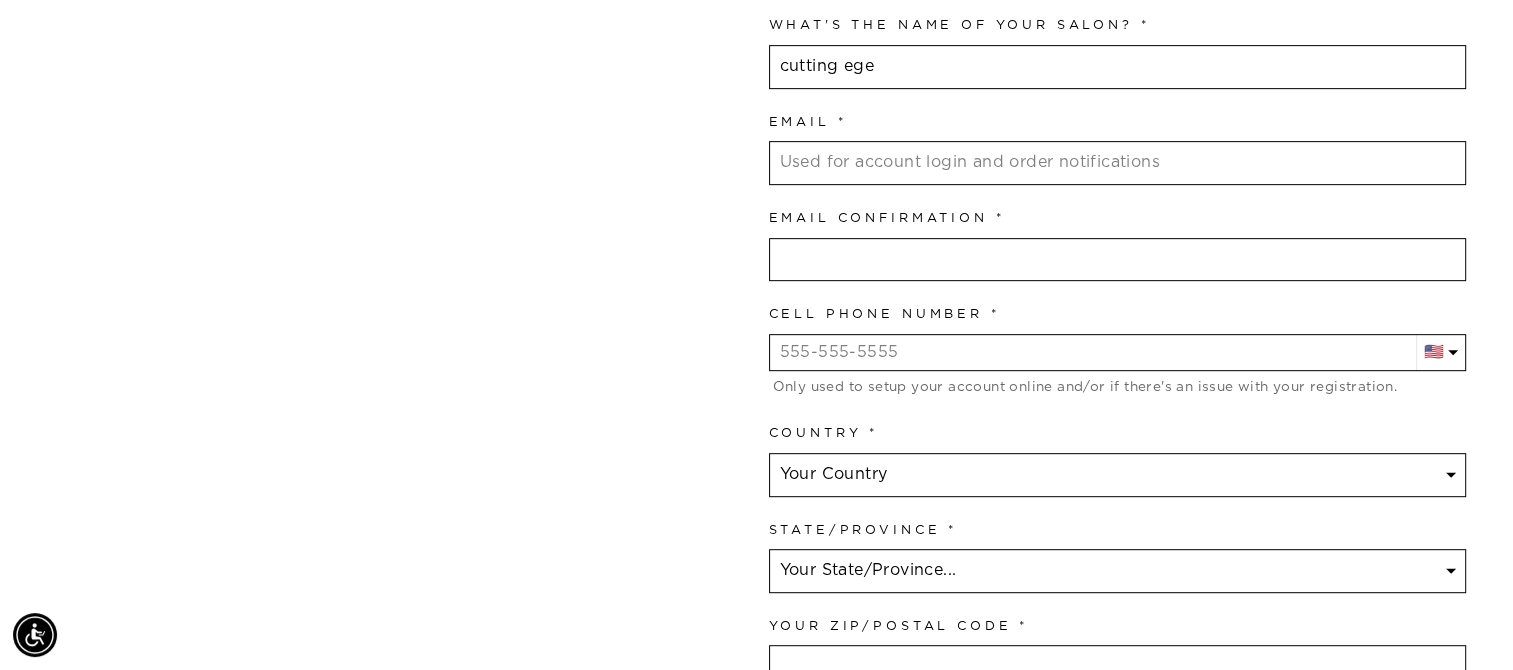 type on "cutting ege" 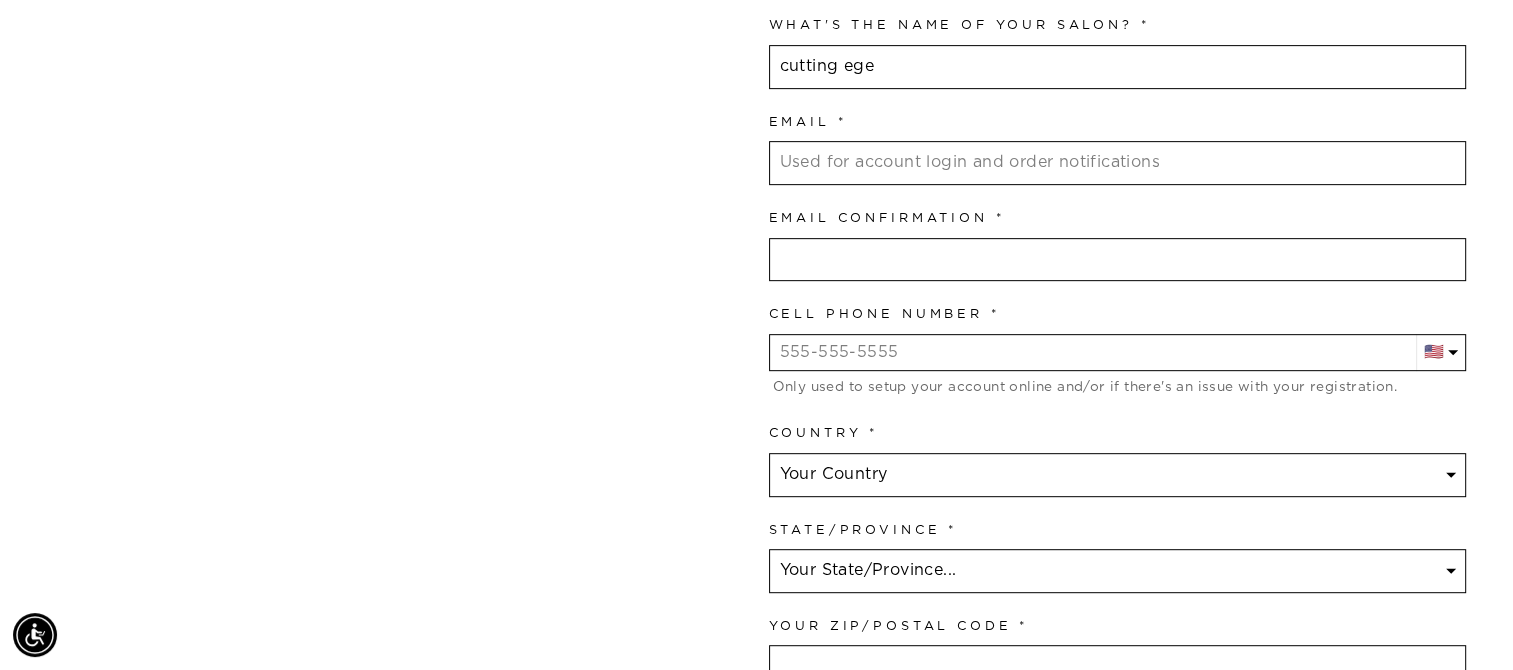 type on "[EMAIL_ADDRESS][DOMAIN_NAME]" 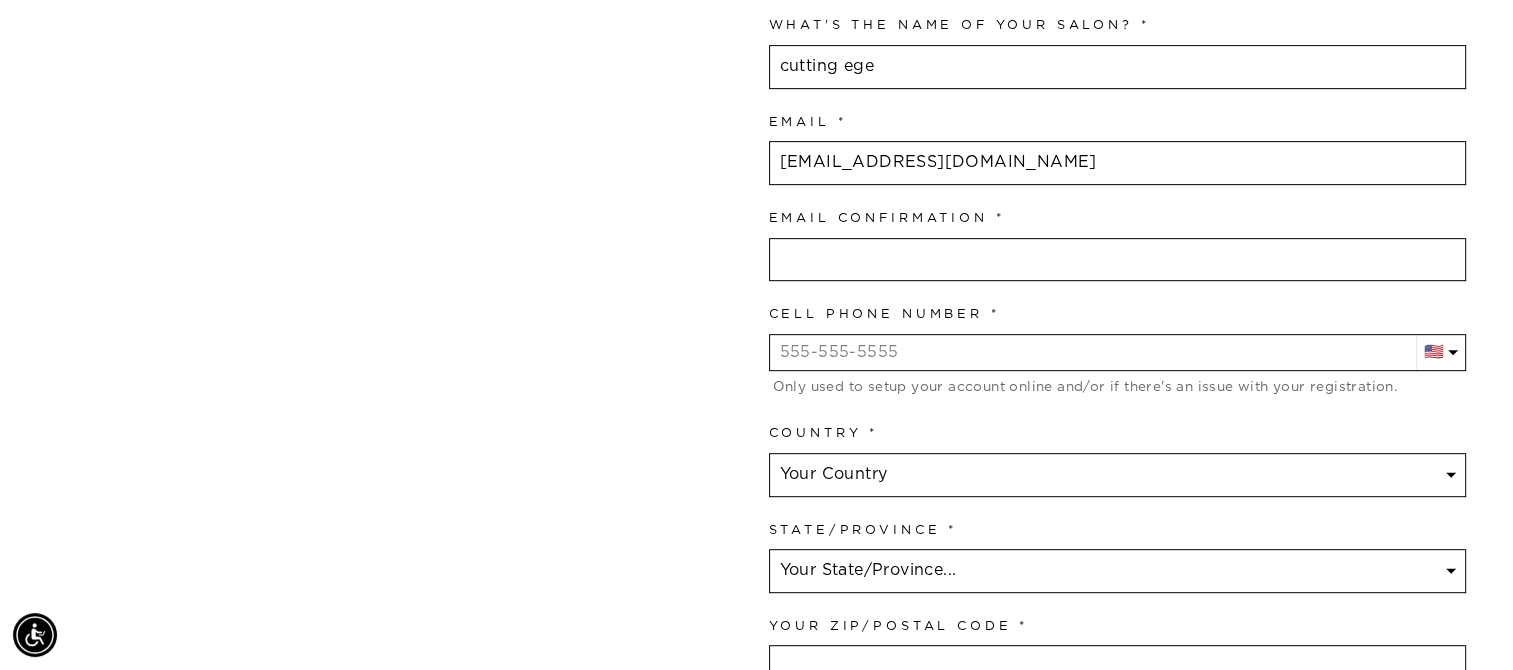 type on "40962" 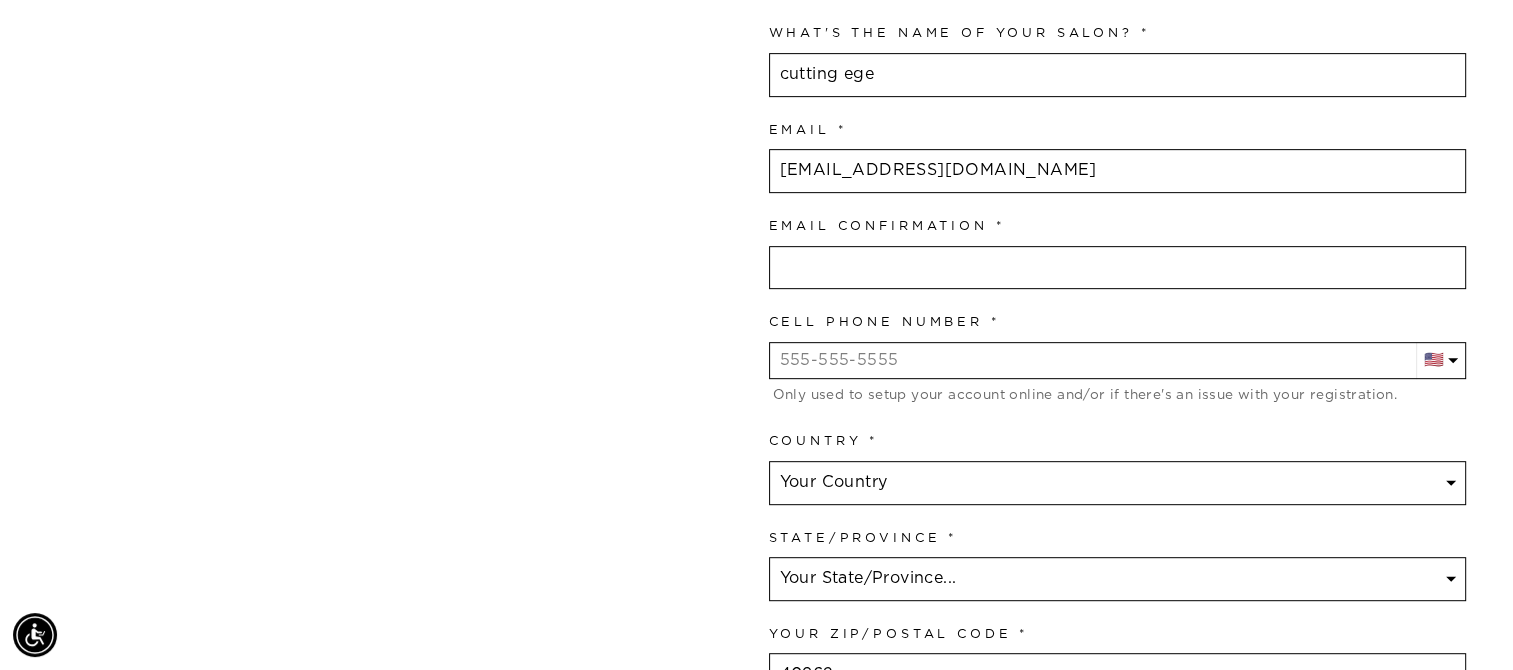 scroll, scrollTop: 900, scrollLeft: 0, axis: vertical 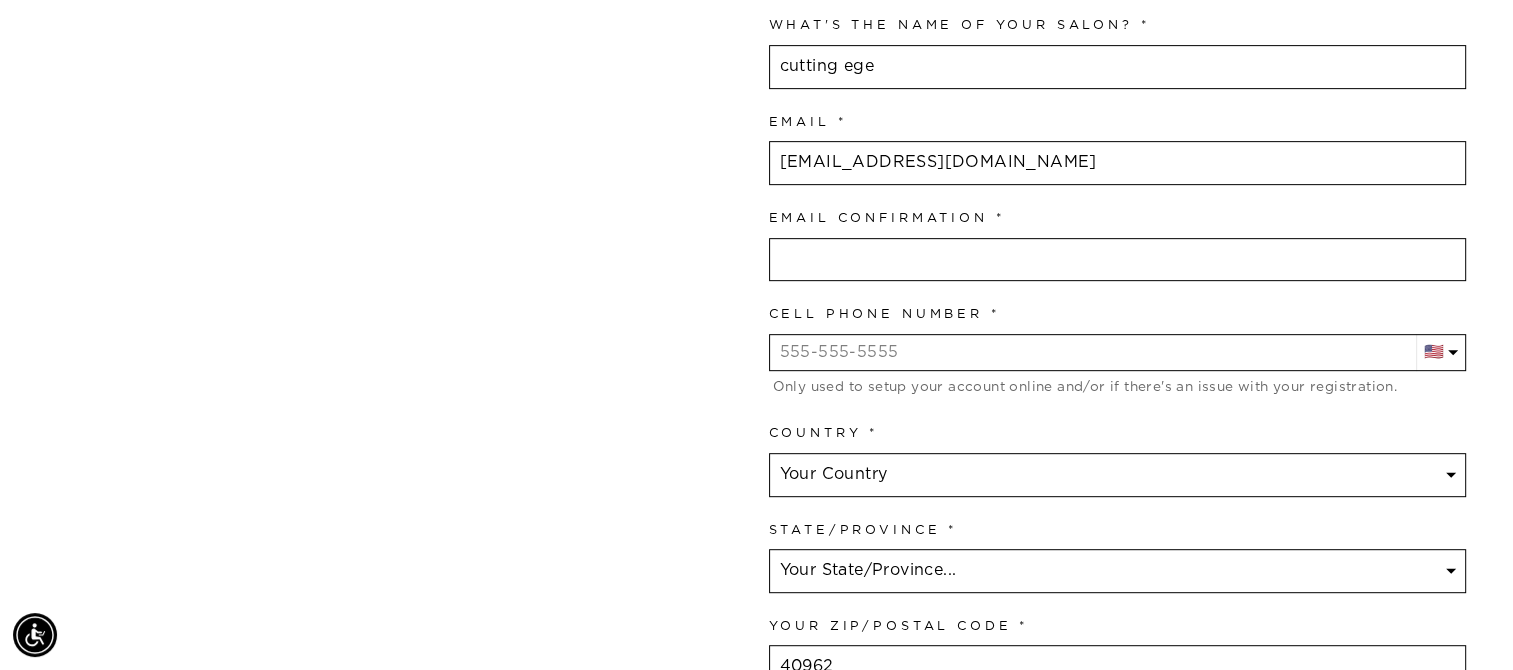 click at bounding box center [1117, 260] 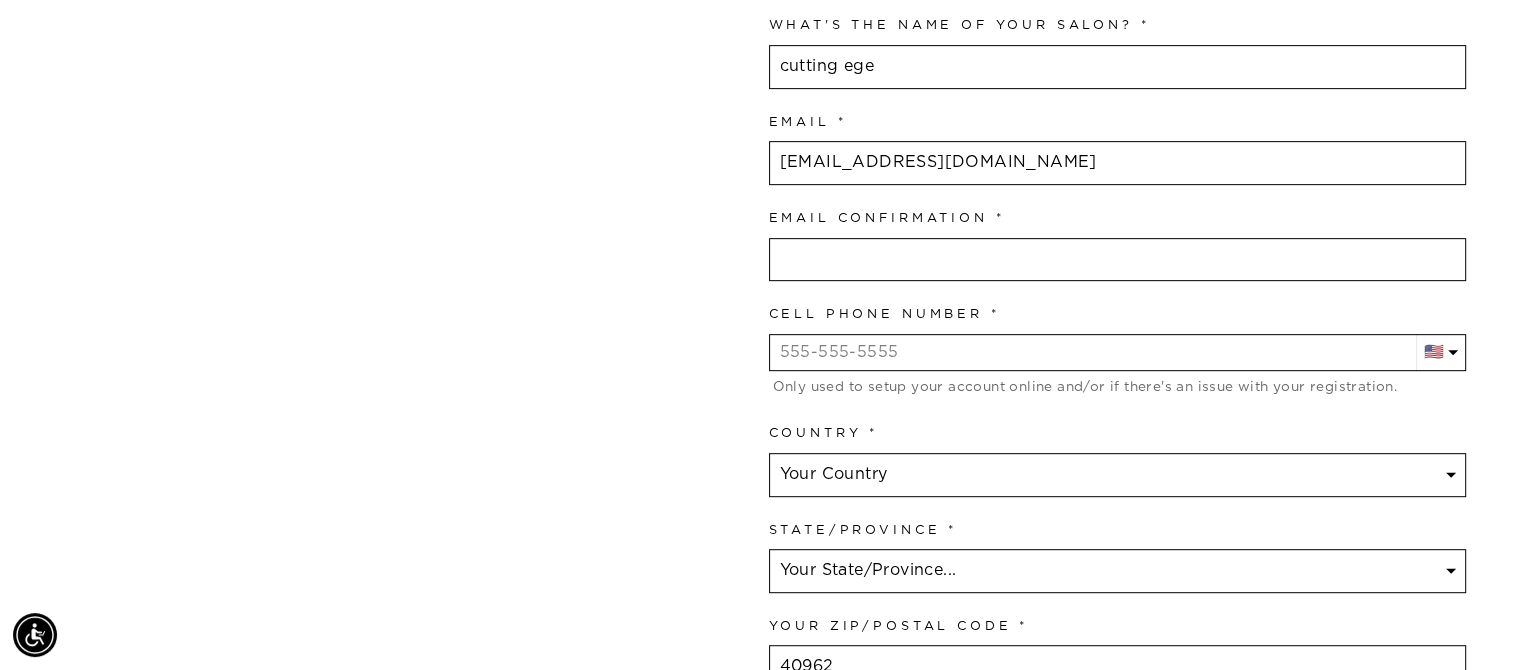 type on "[EMAIL_ADDRESS][DOMAIN_NAME]" 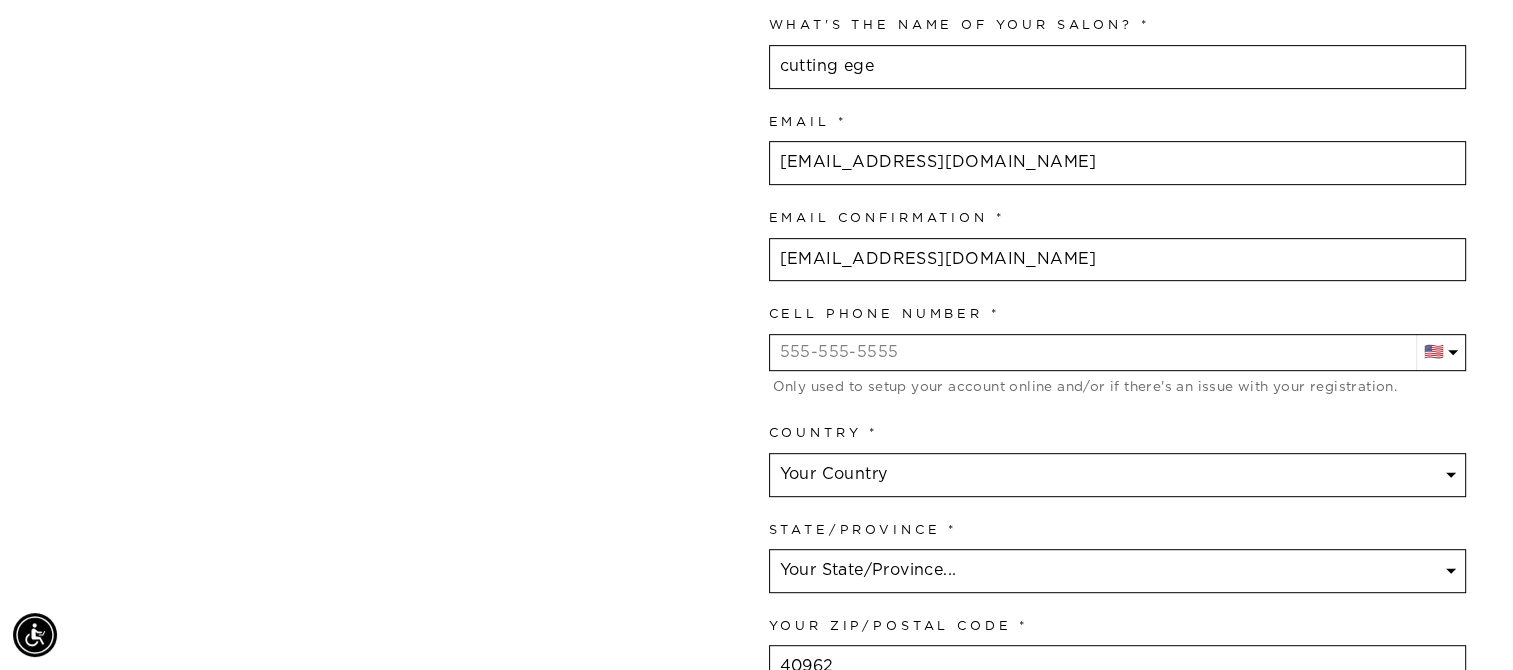 select on "[US_STATE]" 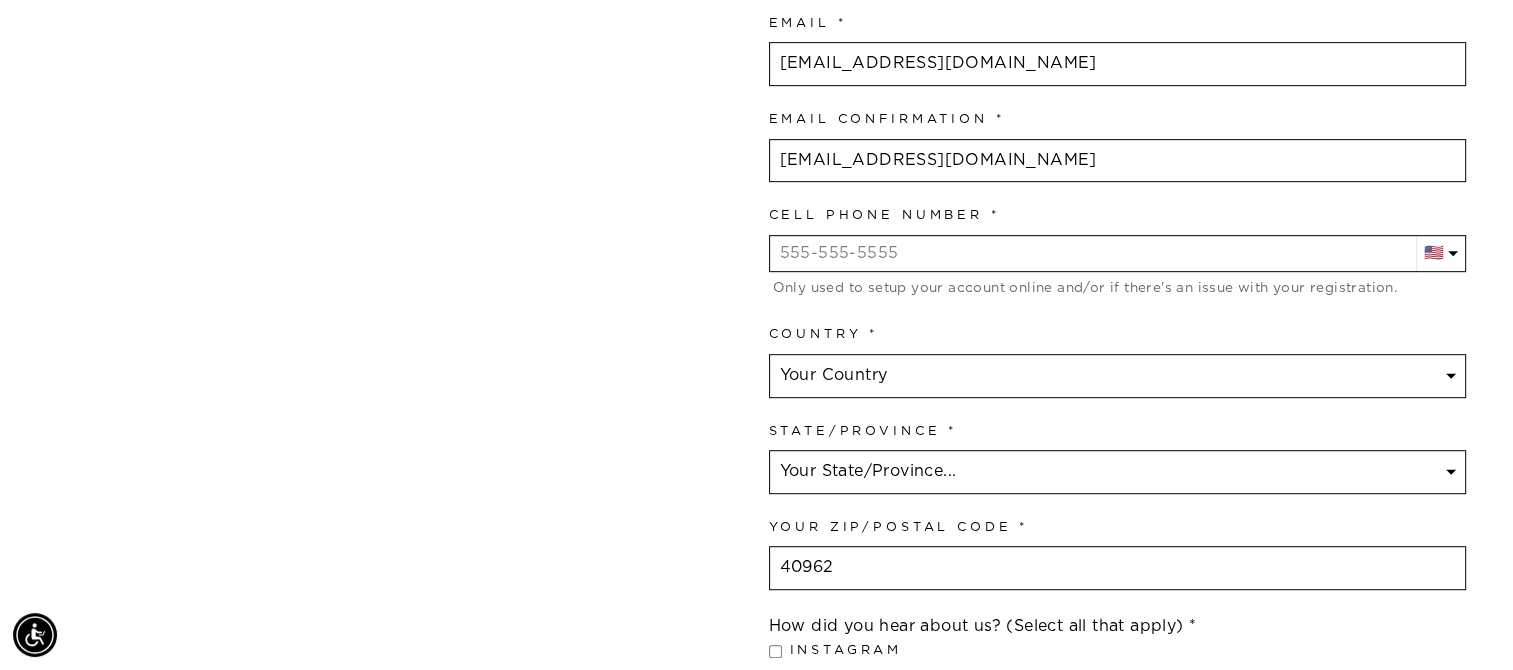 scroll, scrollTop: 1000, scrollLeft: 0, axis: vertical 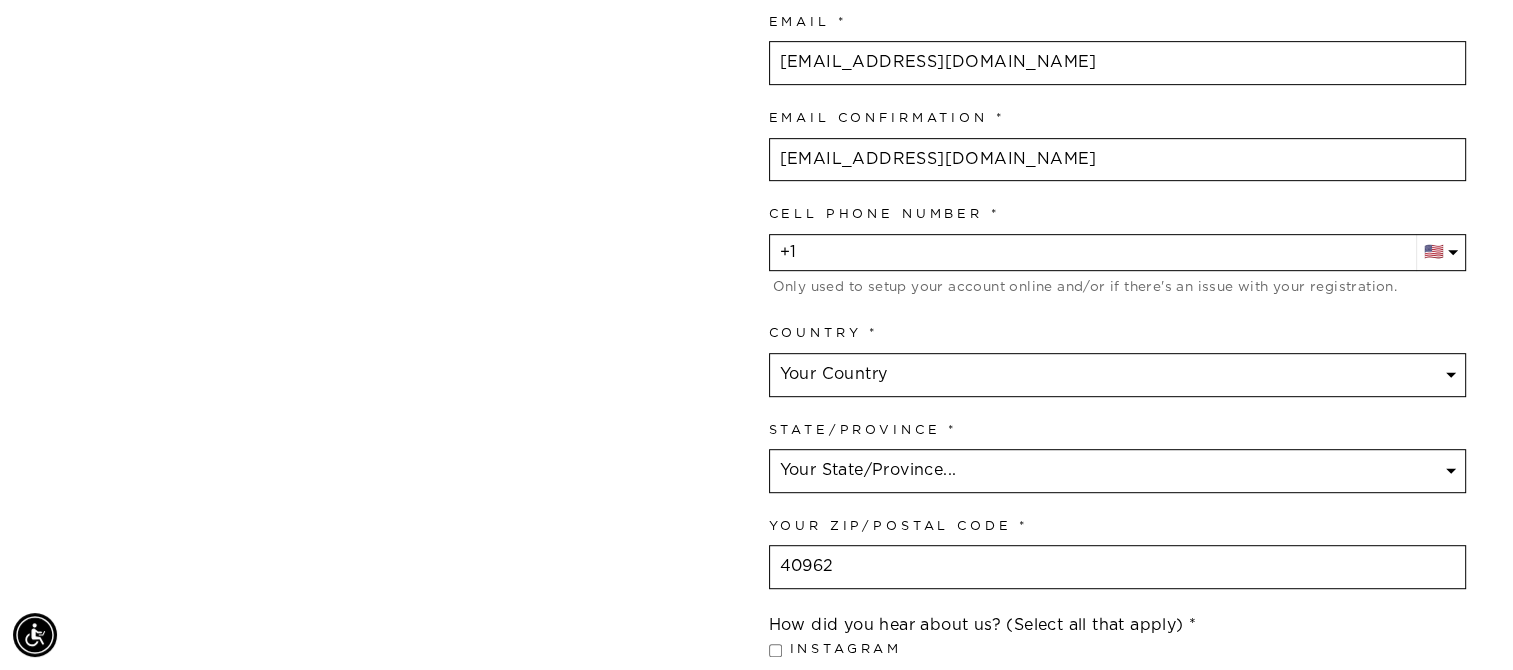 click on "+1" at bounding box center (1117, 252) 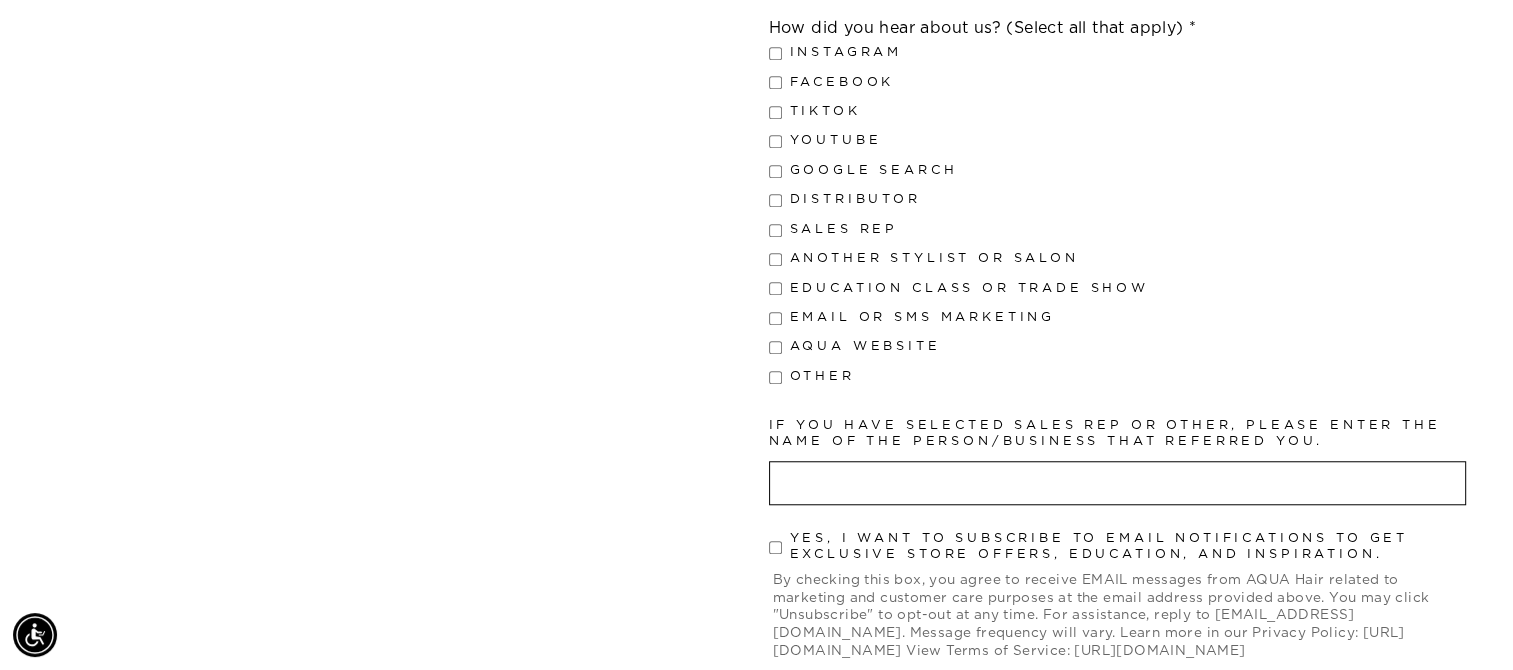 scroll, scrollTop: 1600, scrollLeft: 0, axis: vertical 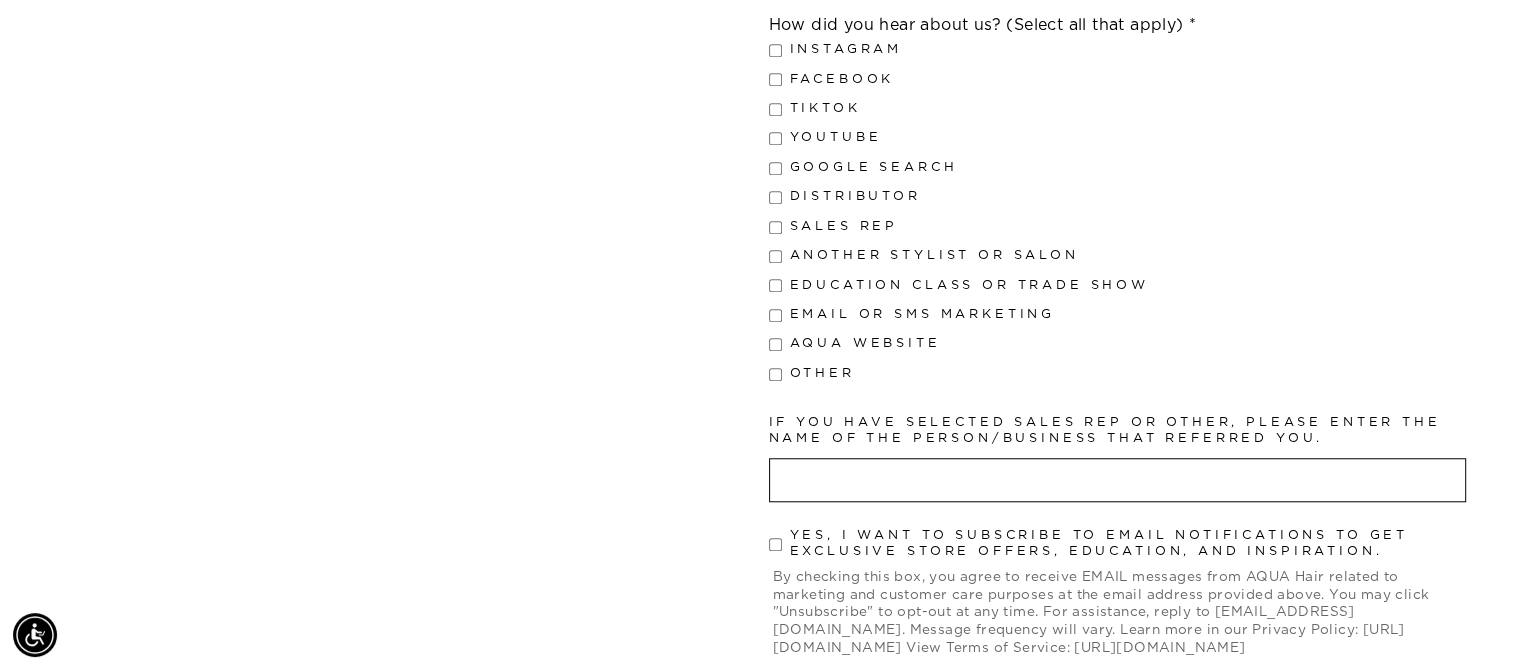 type on "[PHONE_NUMBER]" 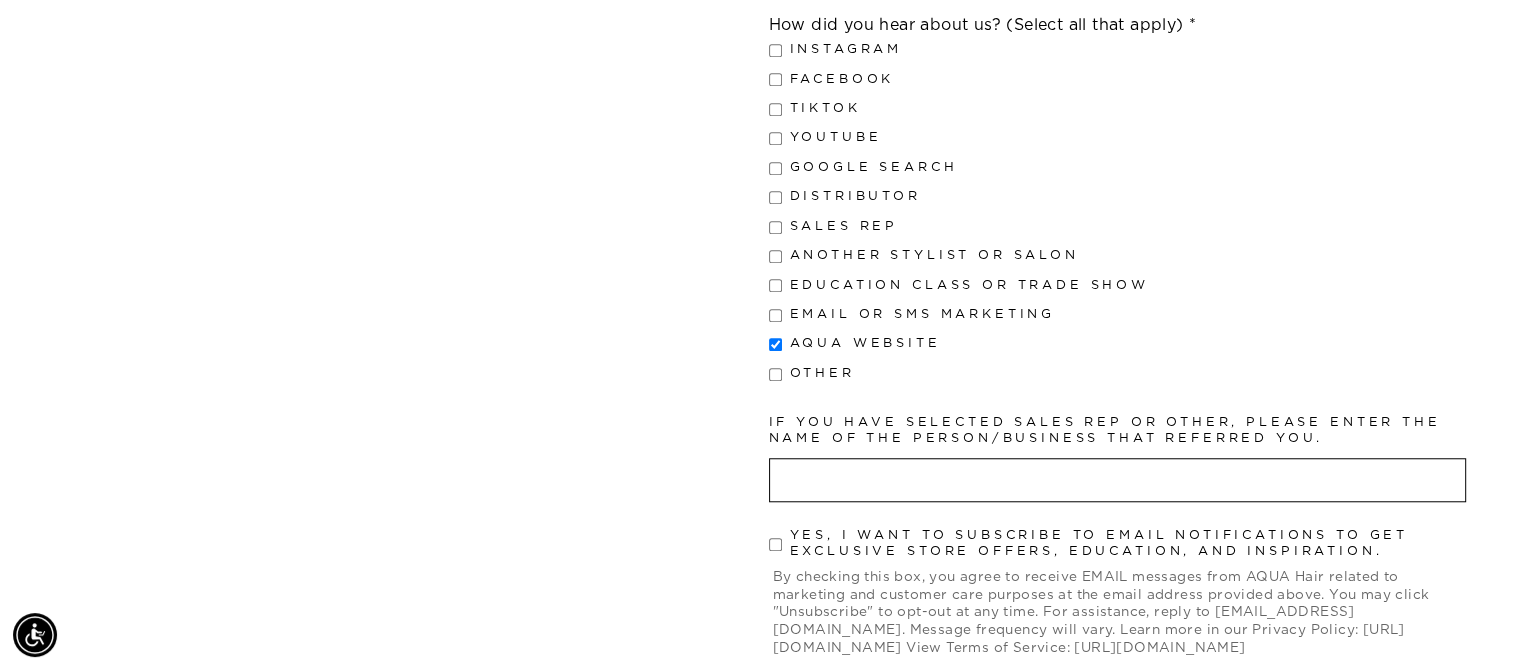 checkbox on "true" 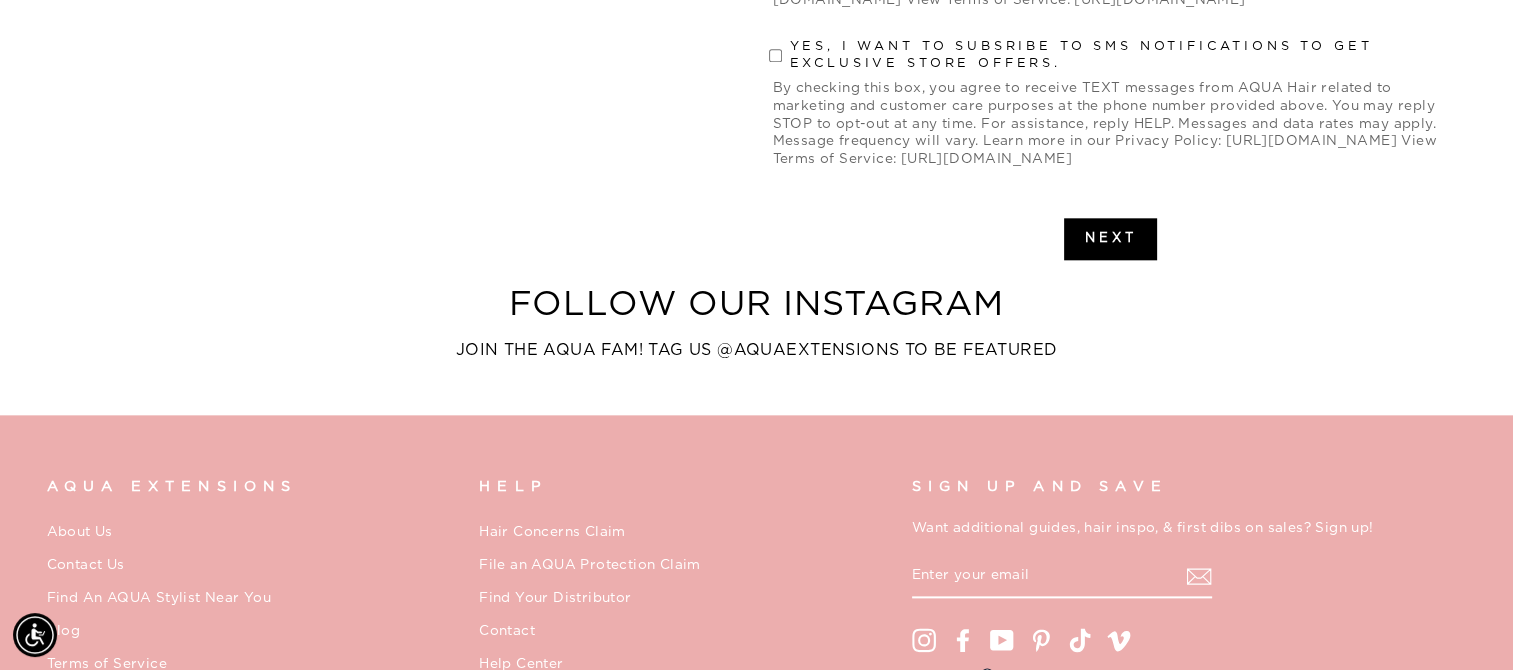 scroll, scrollTop: 2300, scrollLeft: 0, axis: vertical 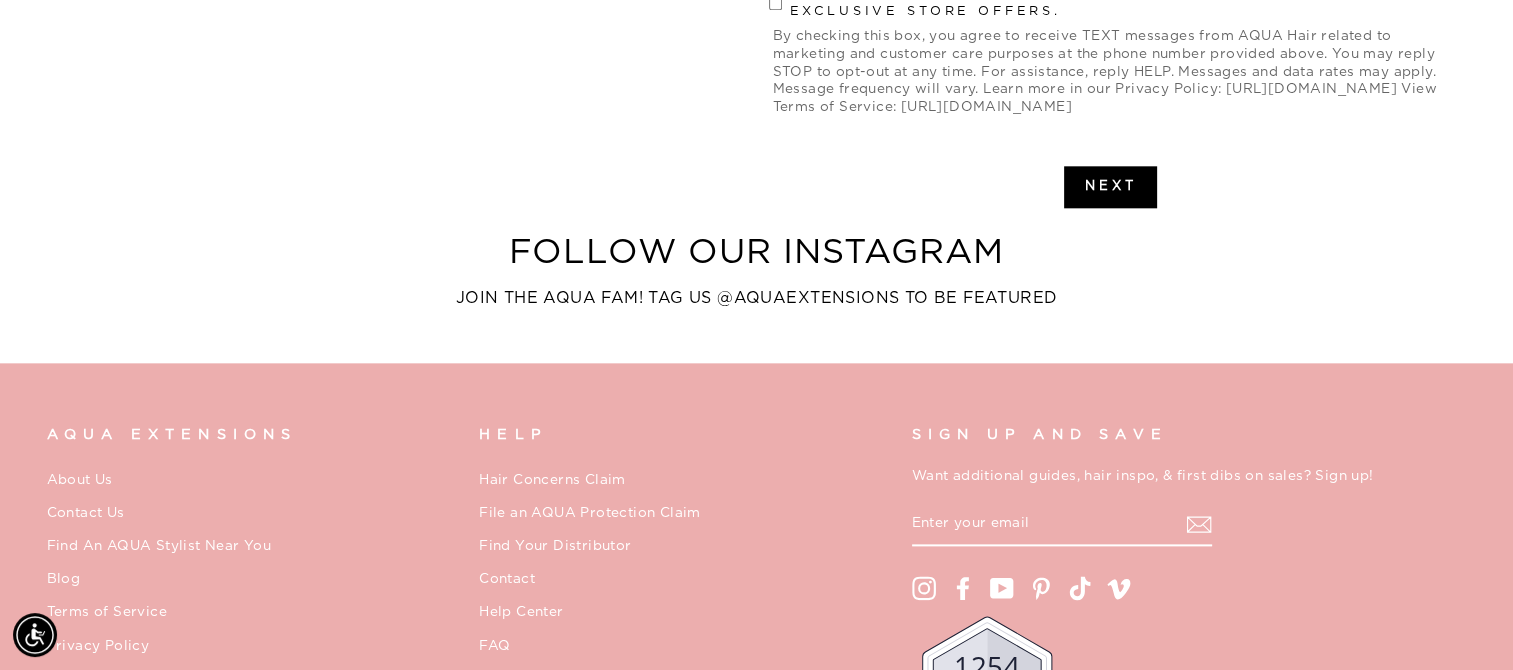 click on "Yes, I want to subscribe to email notifications to get exclusive store offers, education, and inspiration." at bounding box center [775, -156] 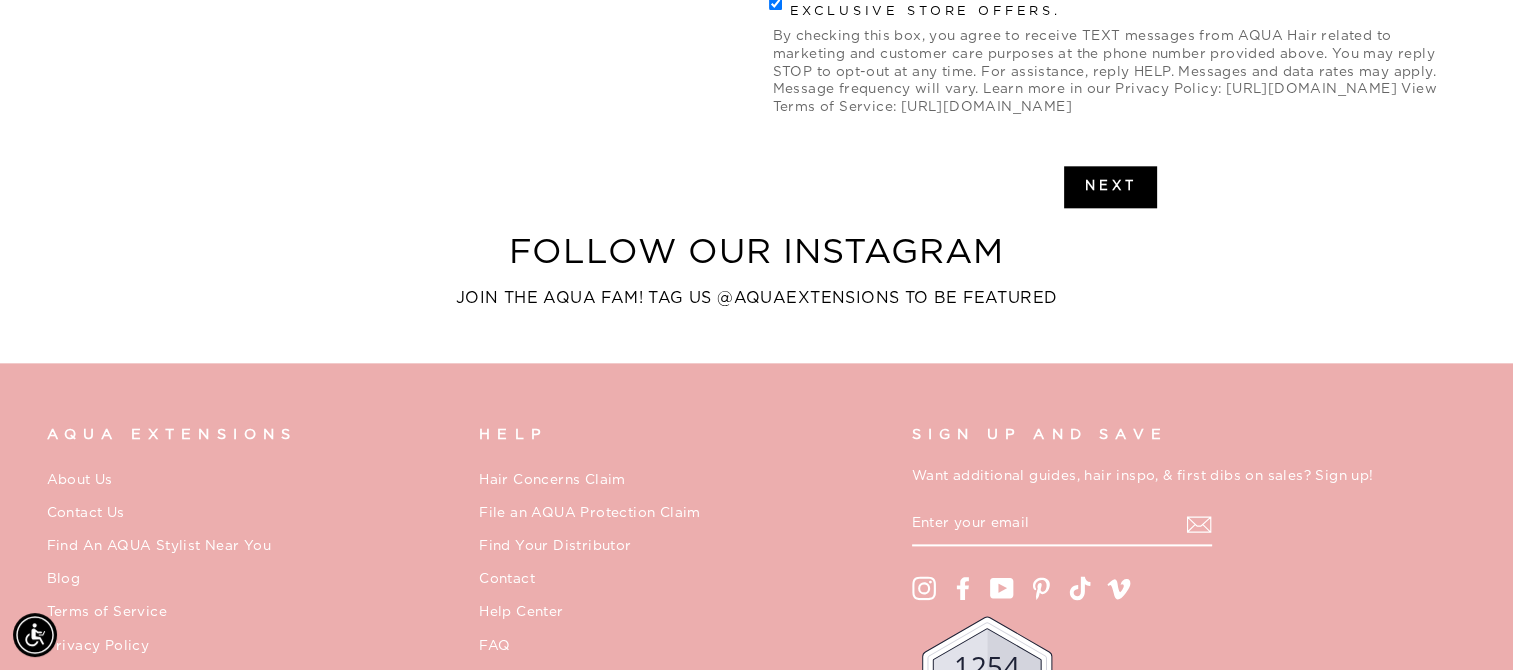 checkbox on "true" 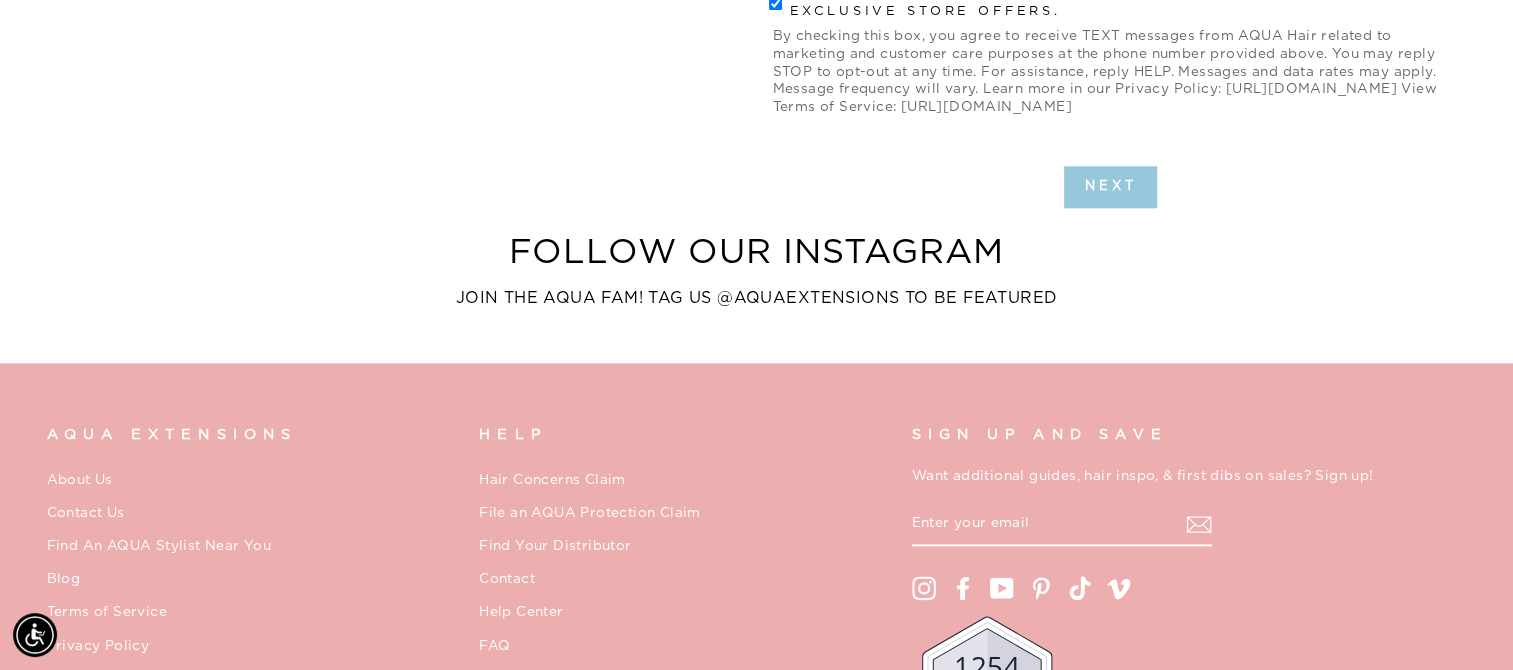 click on "Next" at bounding box center [1111, 187] 